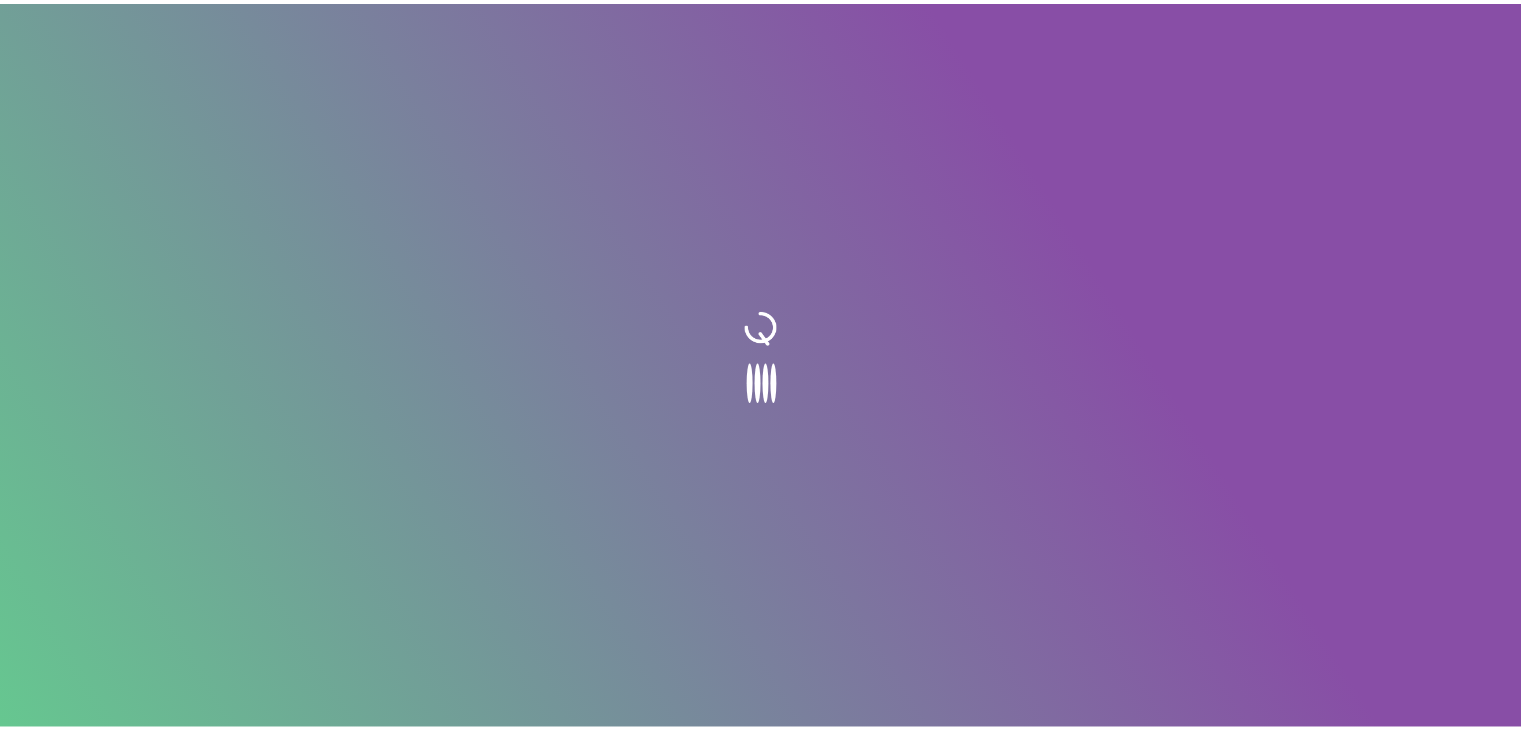 scroll, scrollTop: 0, scrollLeft: 0, axis: both 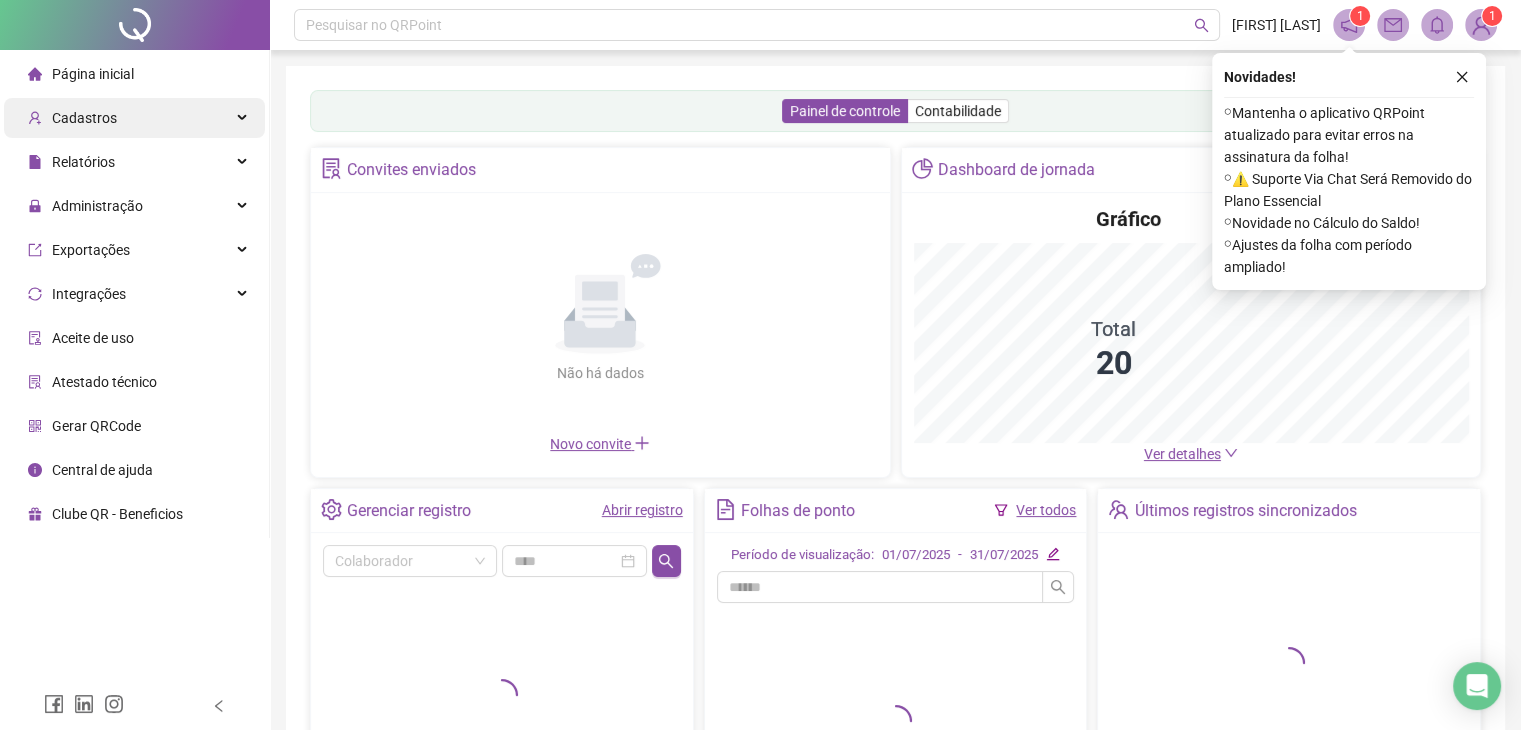 click on "Cadastros" at bounding box center (84, 118) 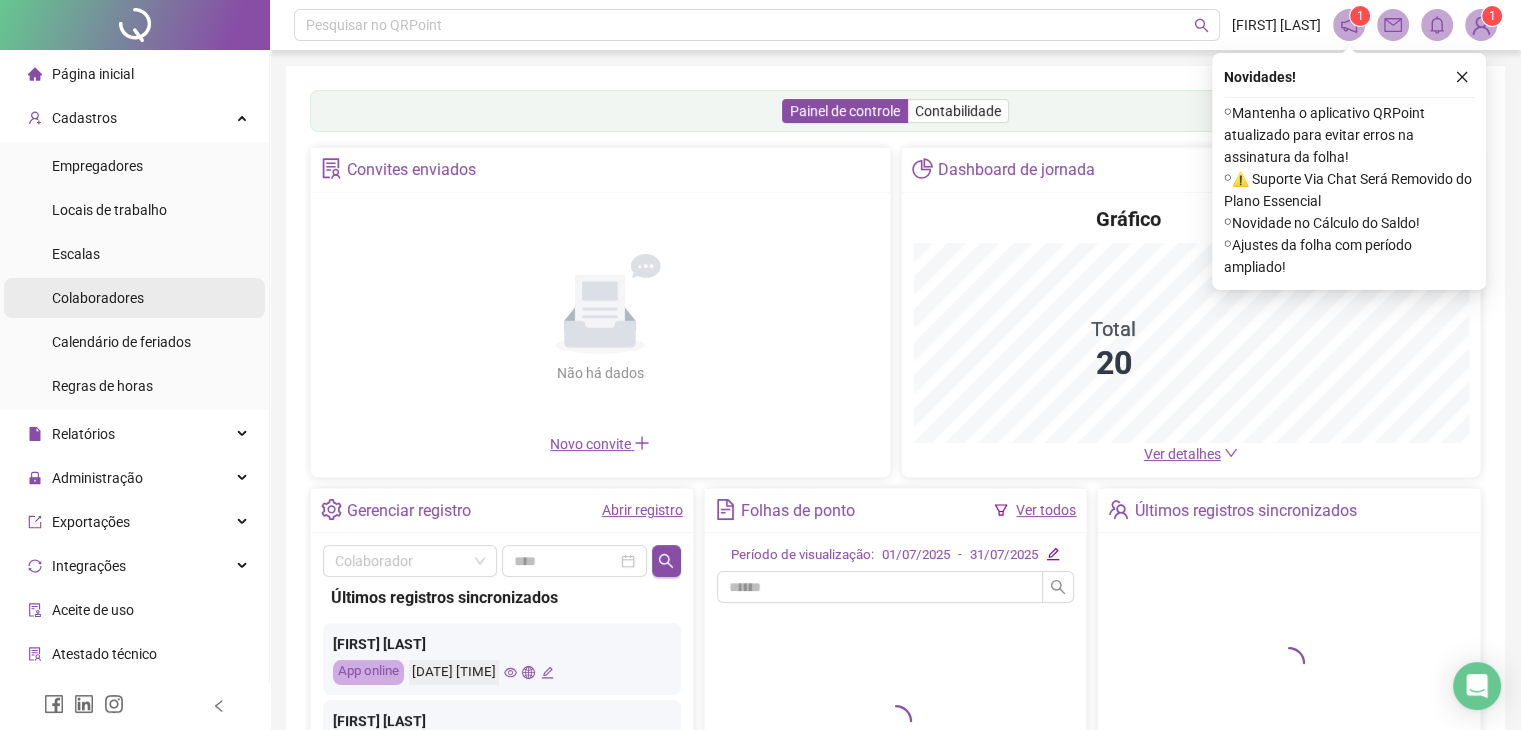 click on "Colaboradores" at bounding box center (98, 298) 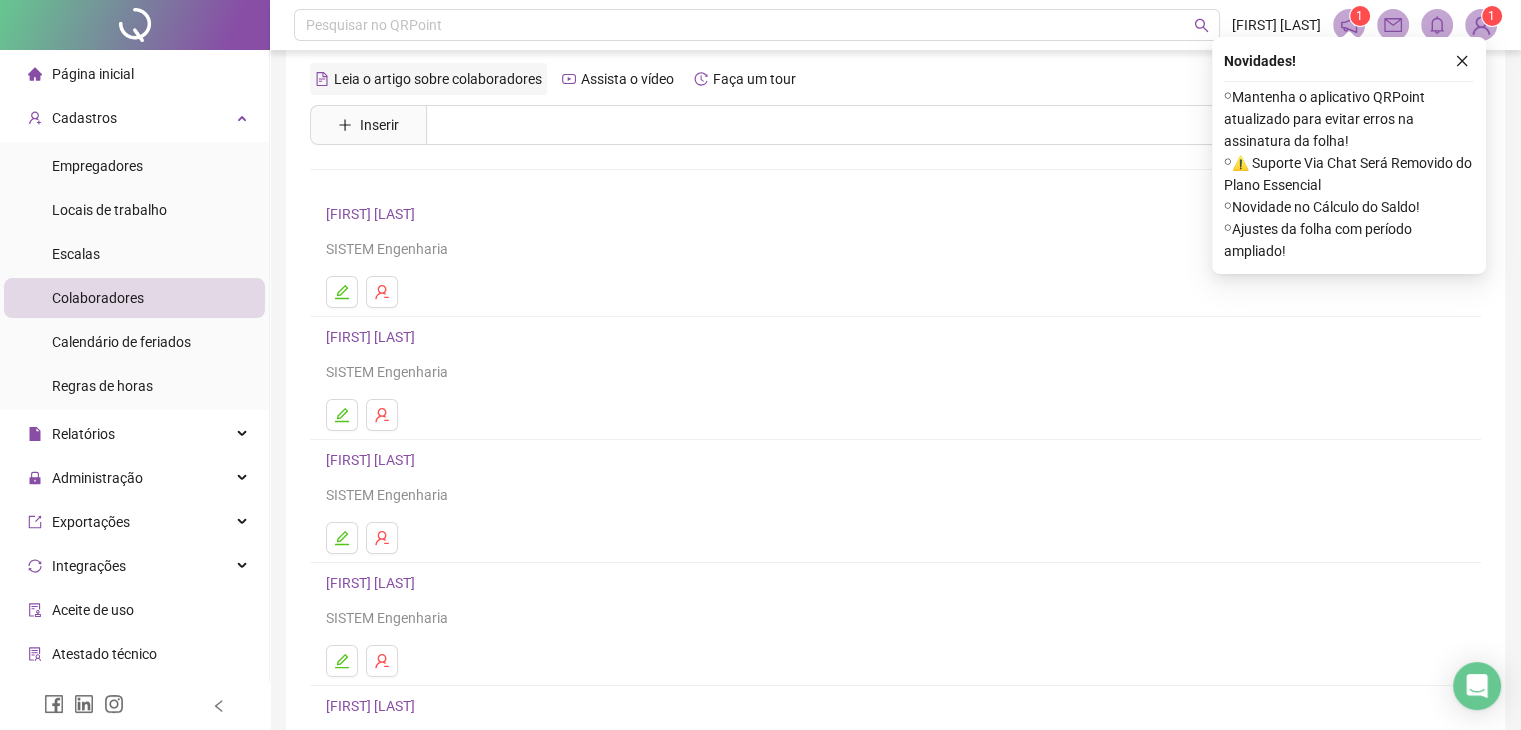 scroll, scrollTop: 0, scrollLeft: 0, axis: both 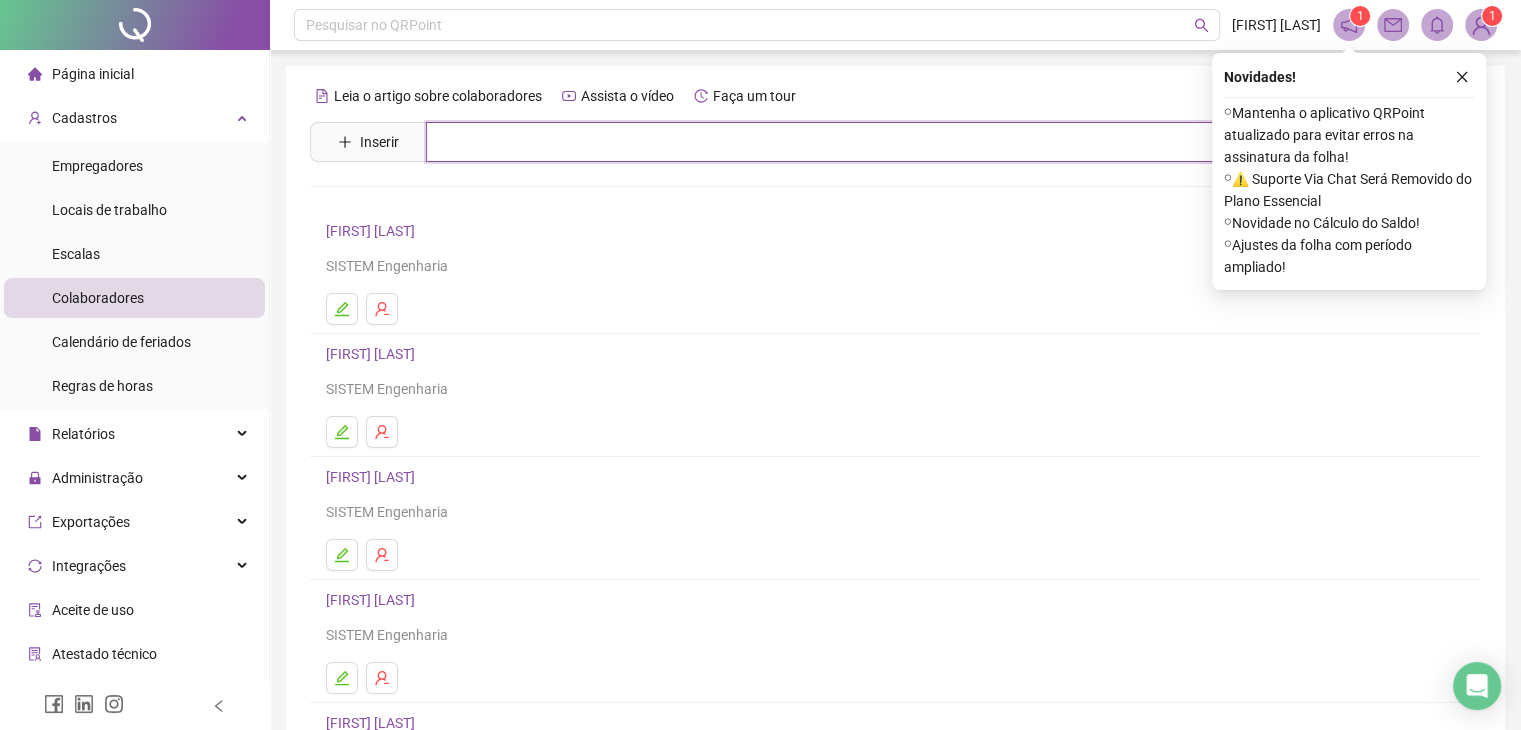 click at bounding box center [910, 142] 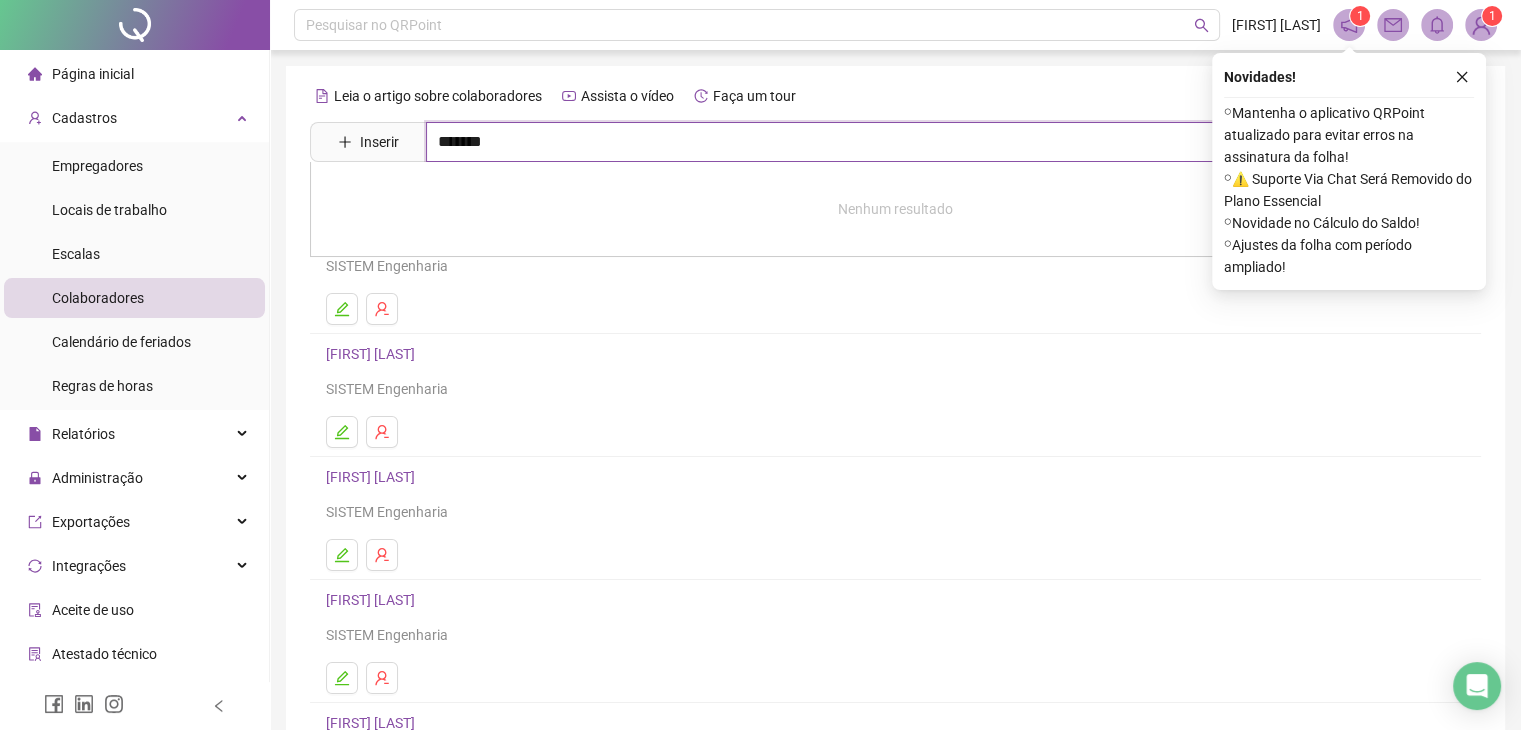type on "*******" 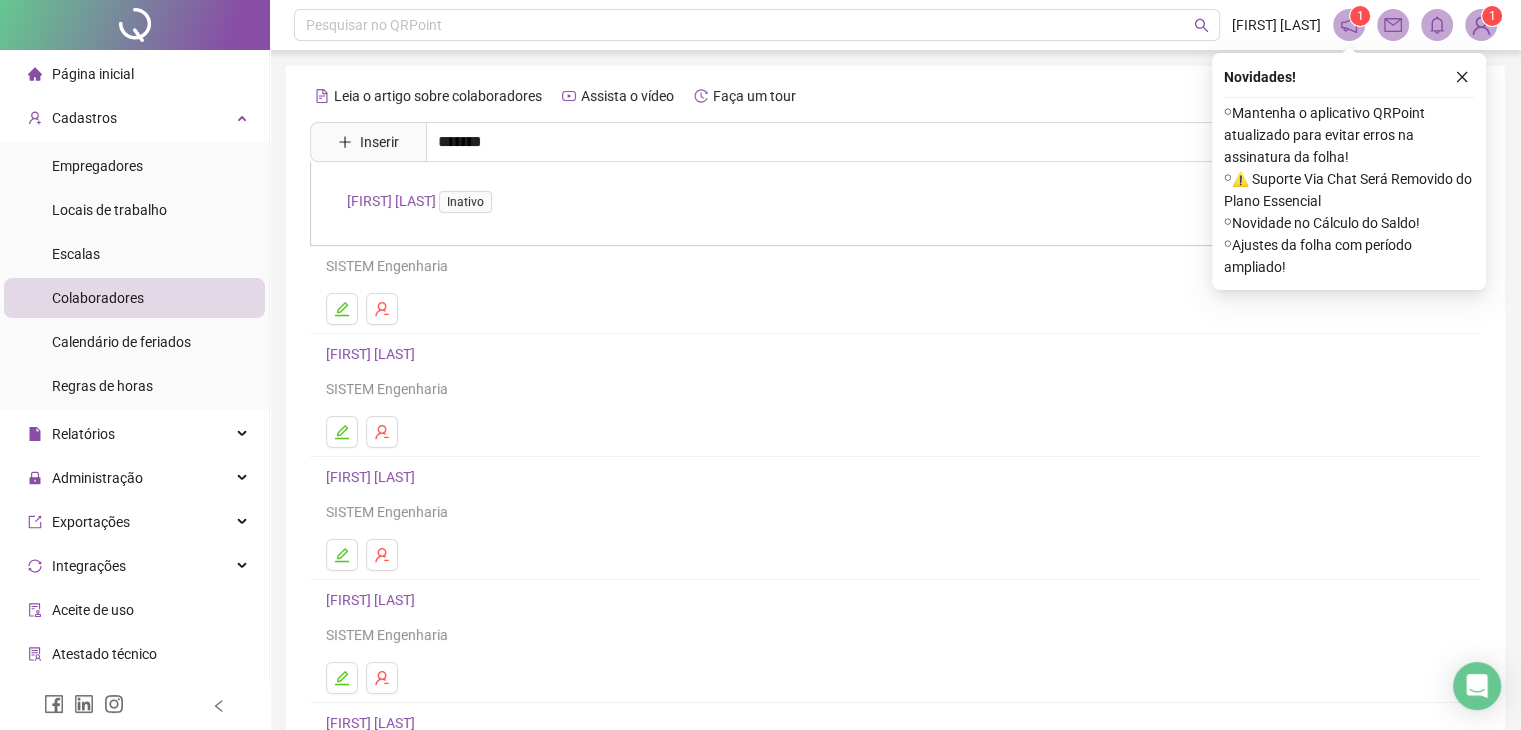 click on "[FIRST] [LAST]   Inativo" at bounding box center (423, 201) 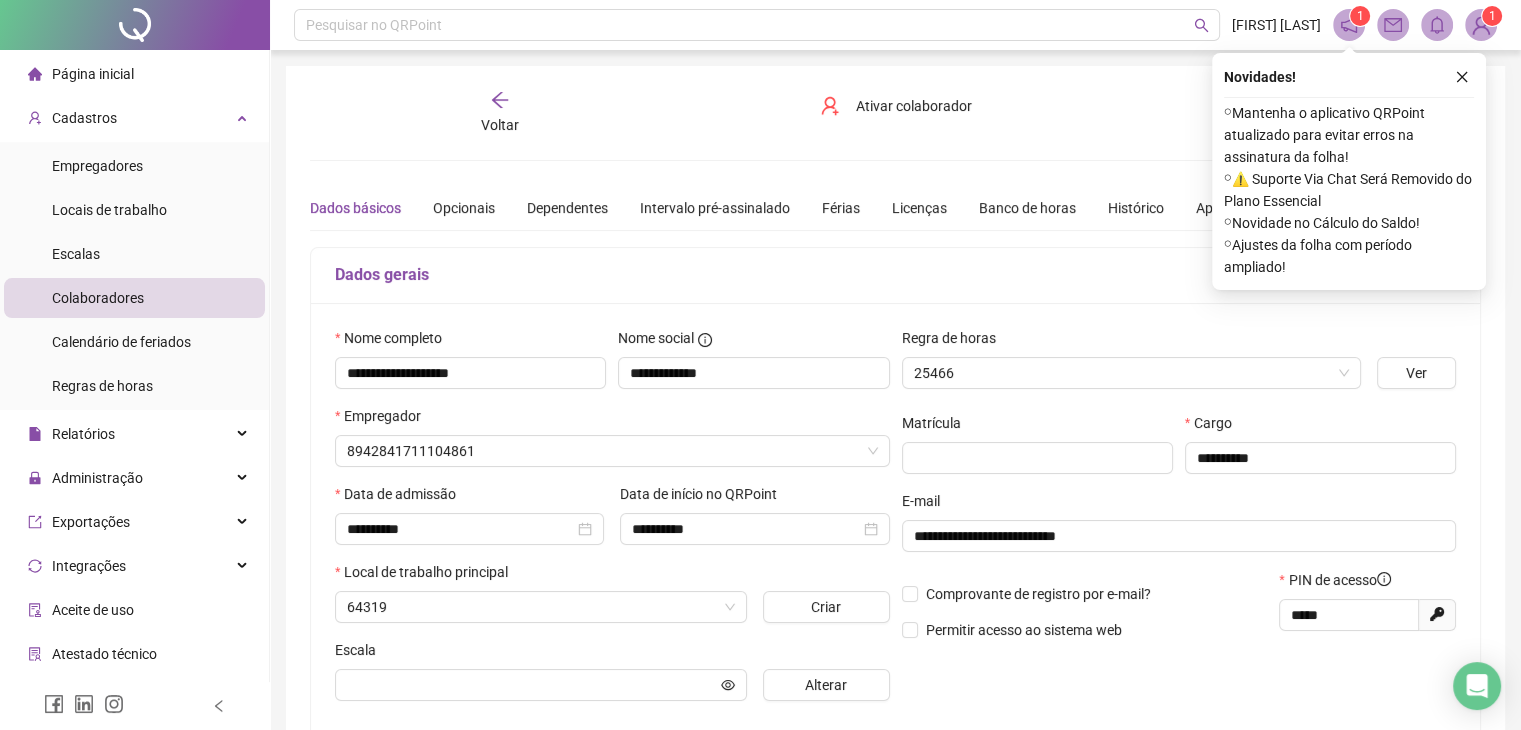 type on "*******" 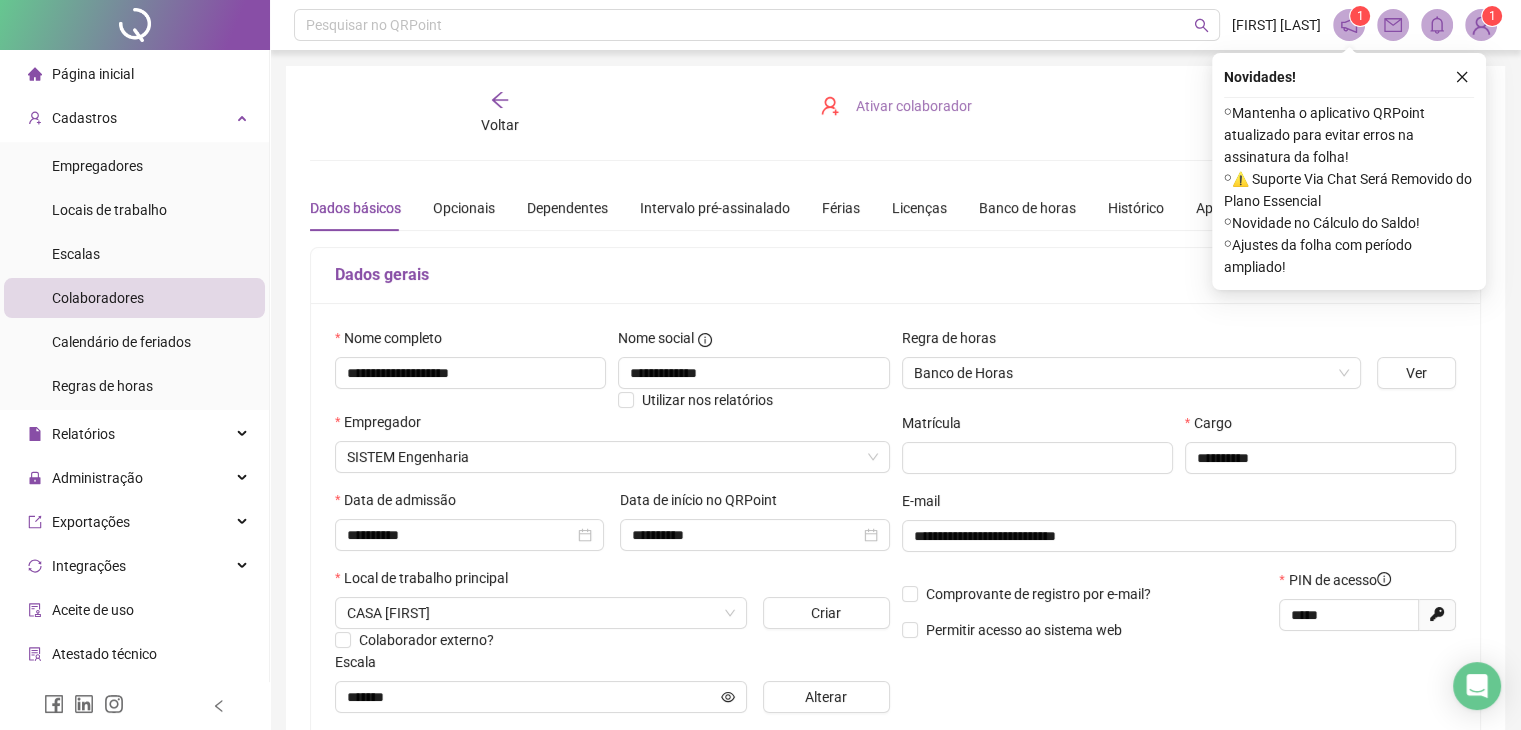 click on "Ativar colaborador" at bounding box center [914, 106] 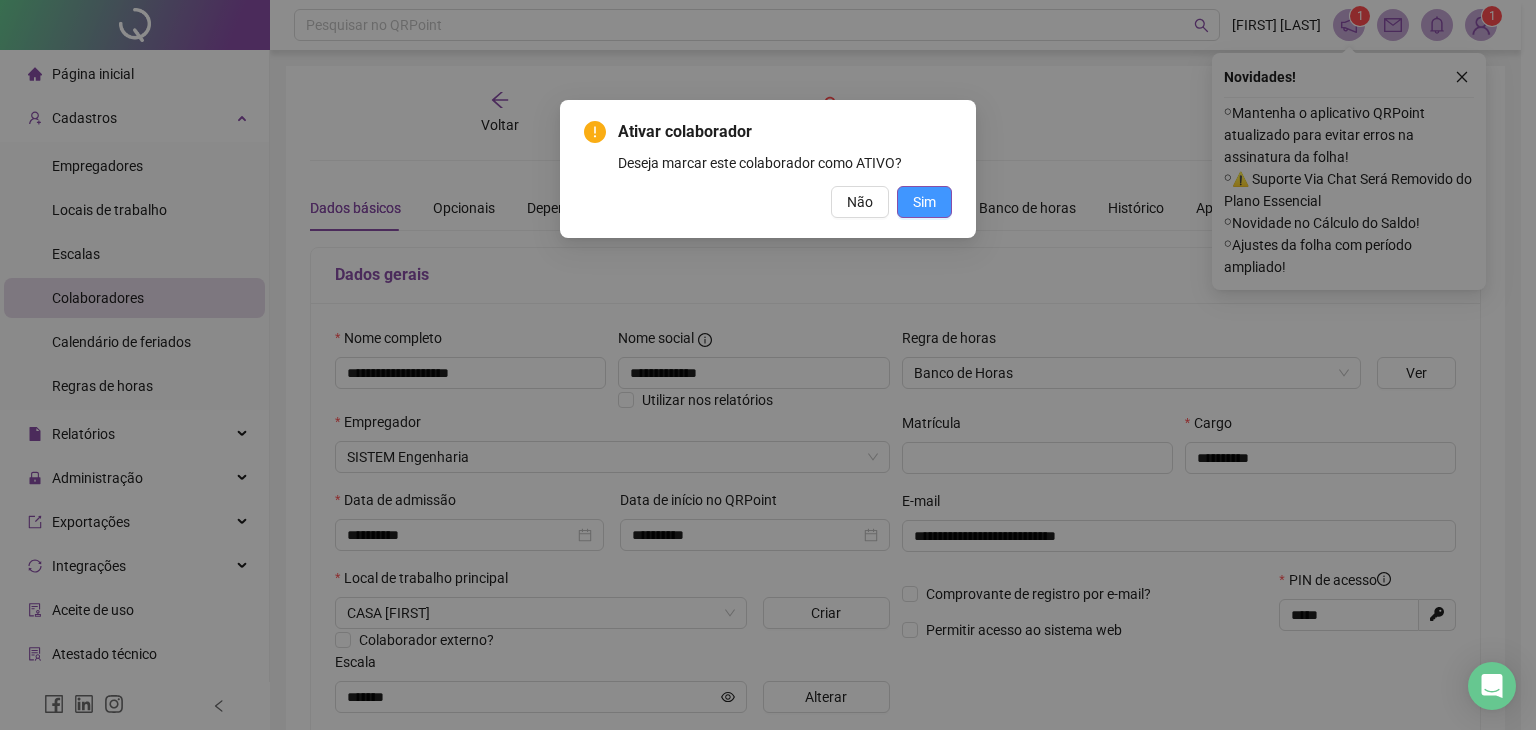 click on "Sim" at bounding box center (924, 202) 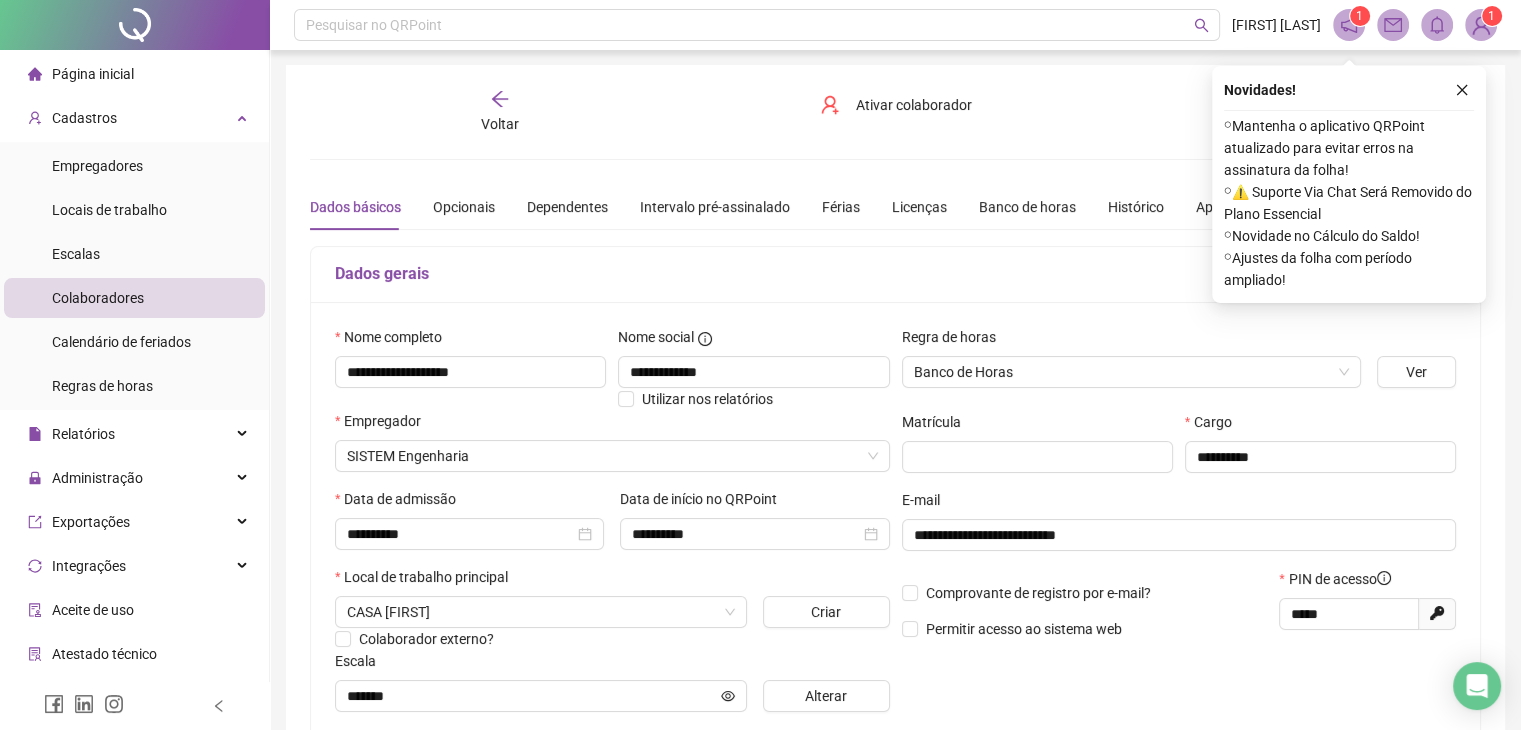 scroll, scrollTop: 0, scrollLeft: 0, axis: both 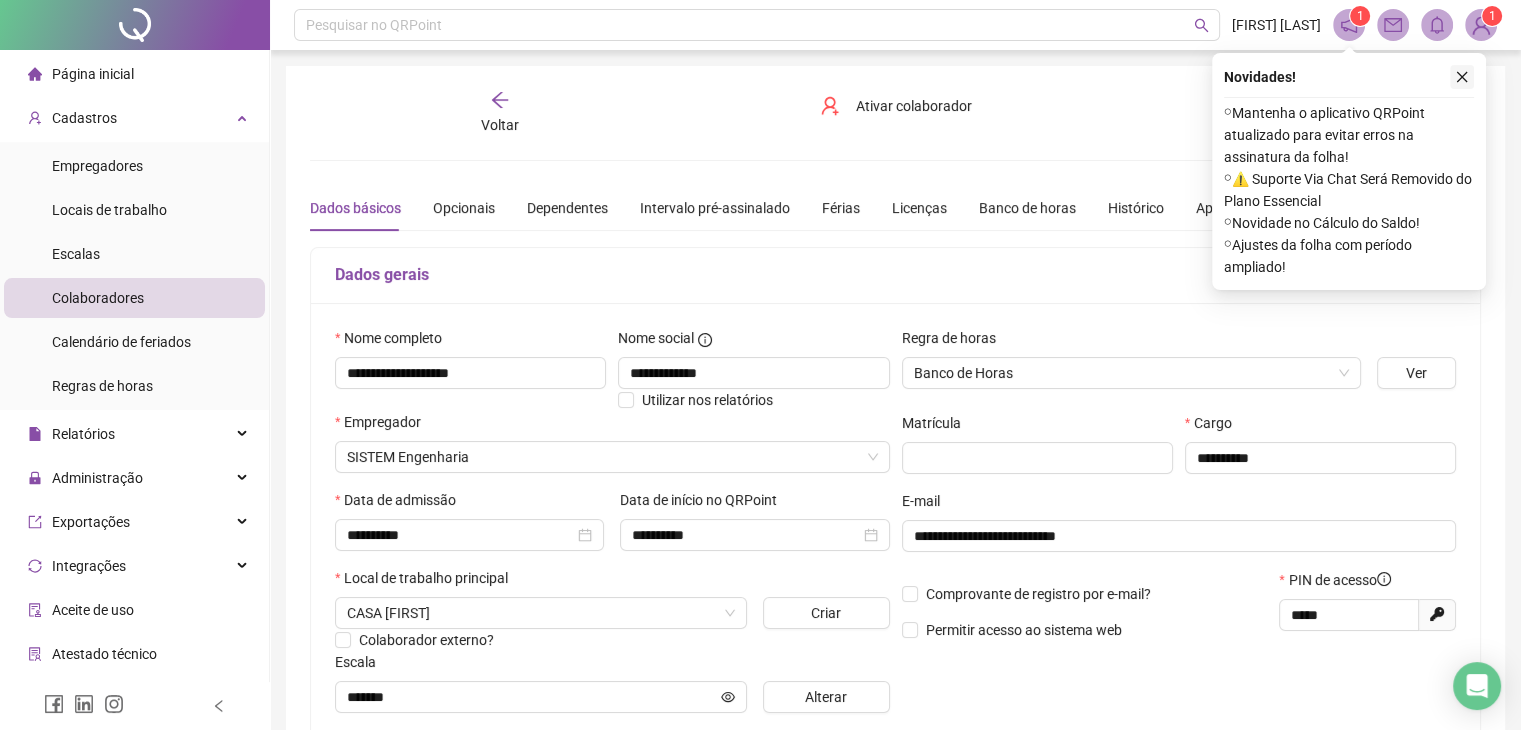 click 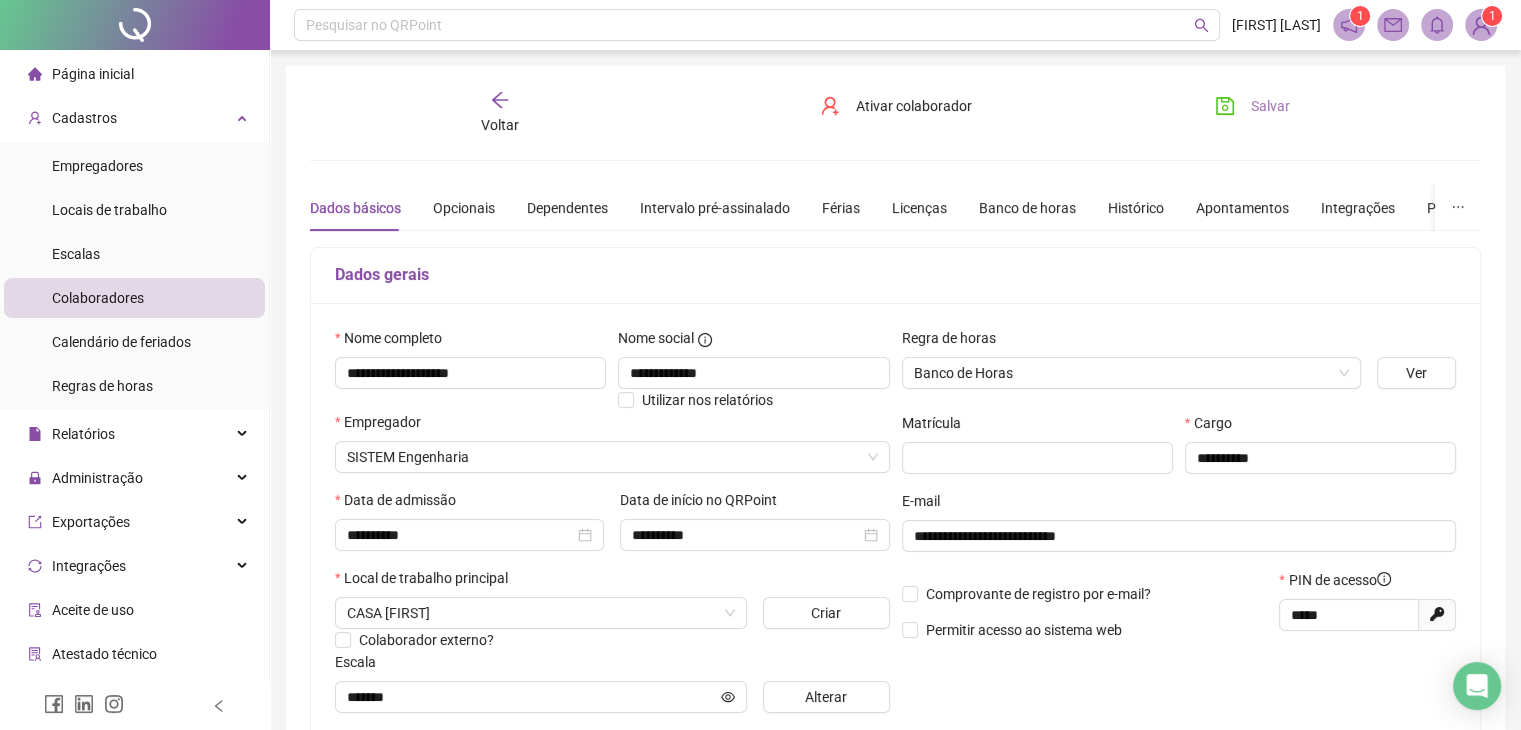 click 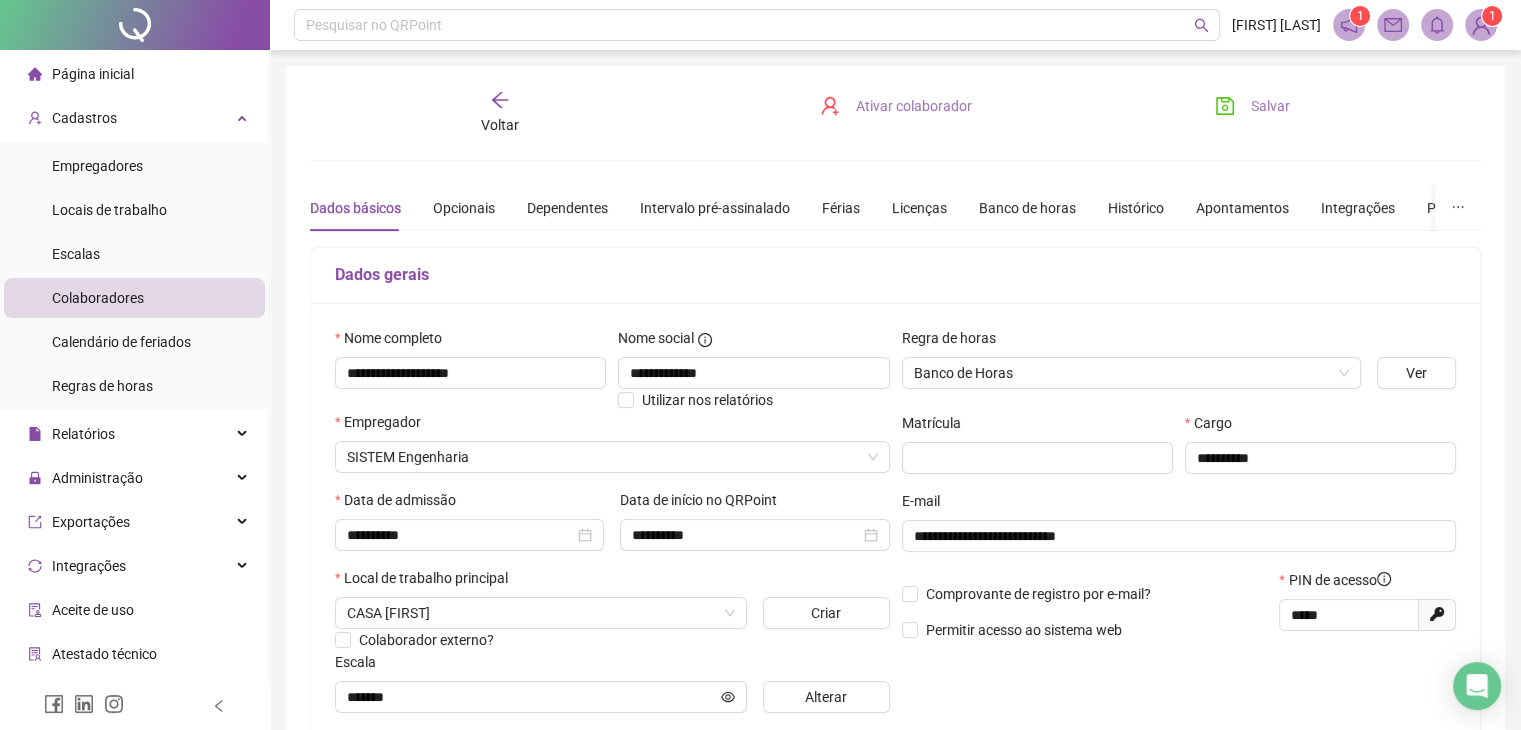 click on "Ativar colaborador" at bounding box center (914, 106) 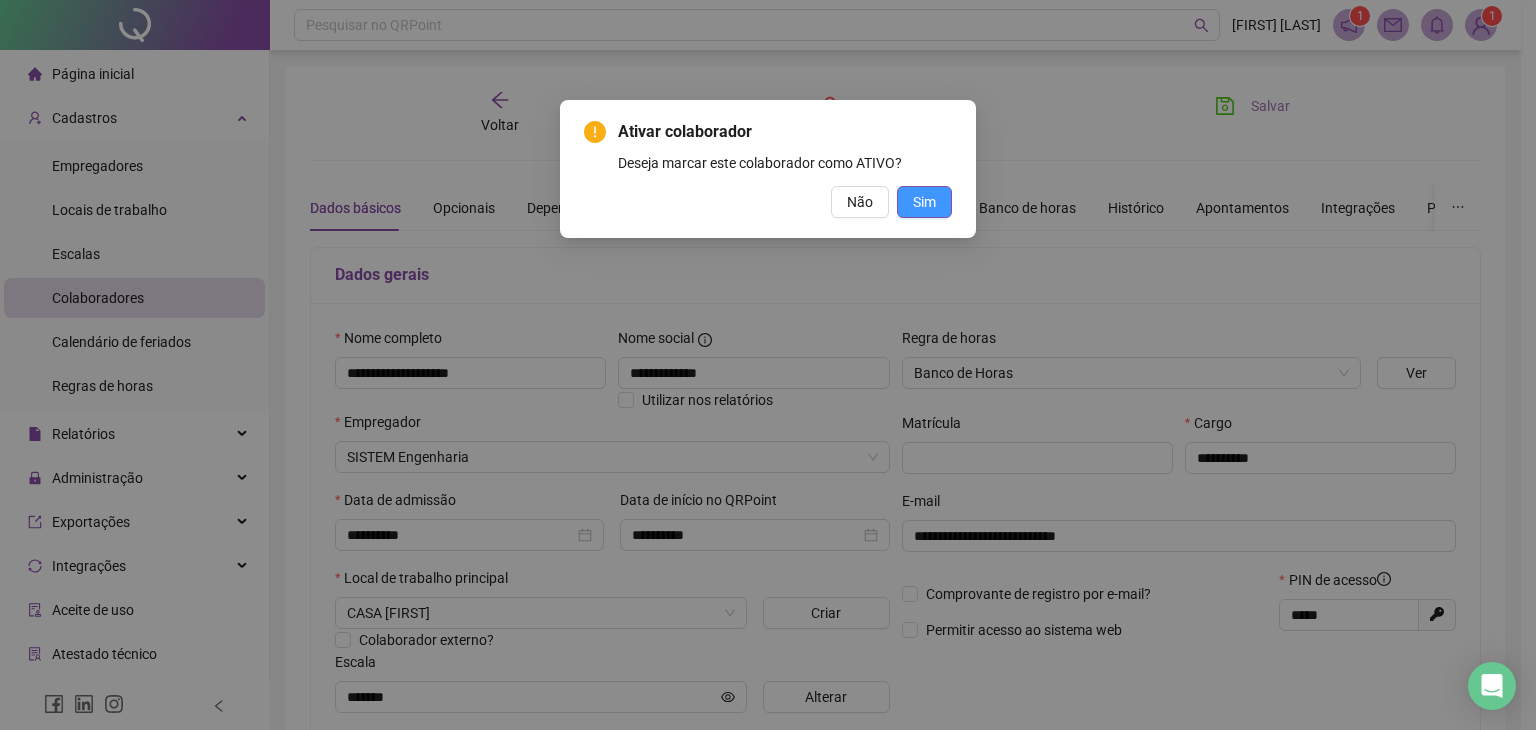 click on "Sim" at bounding box center [924, 202] 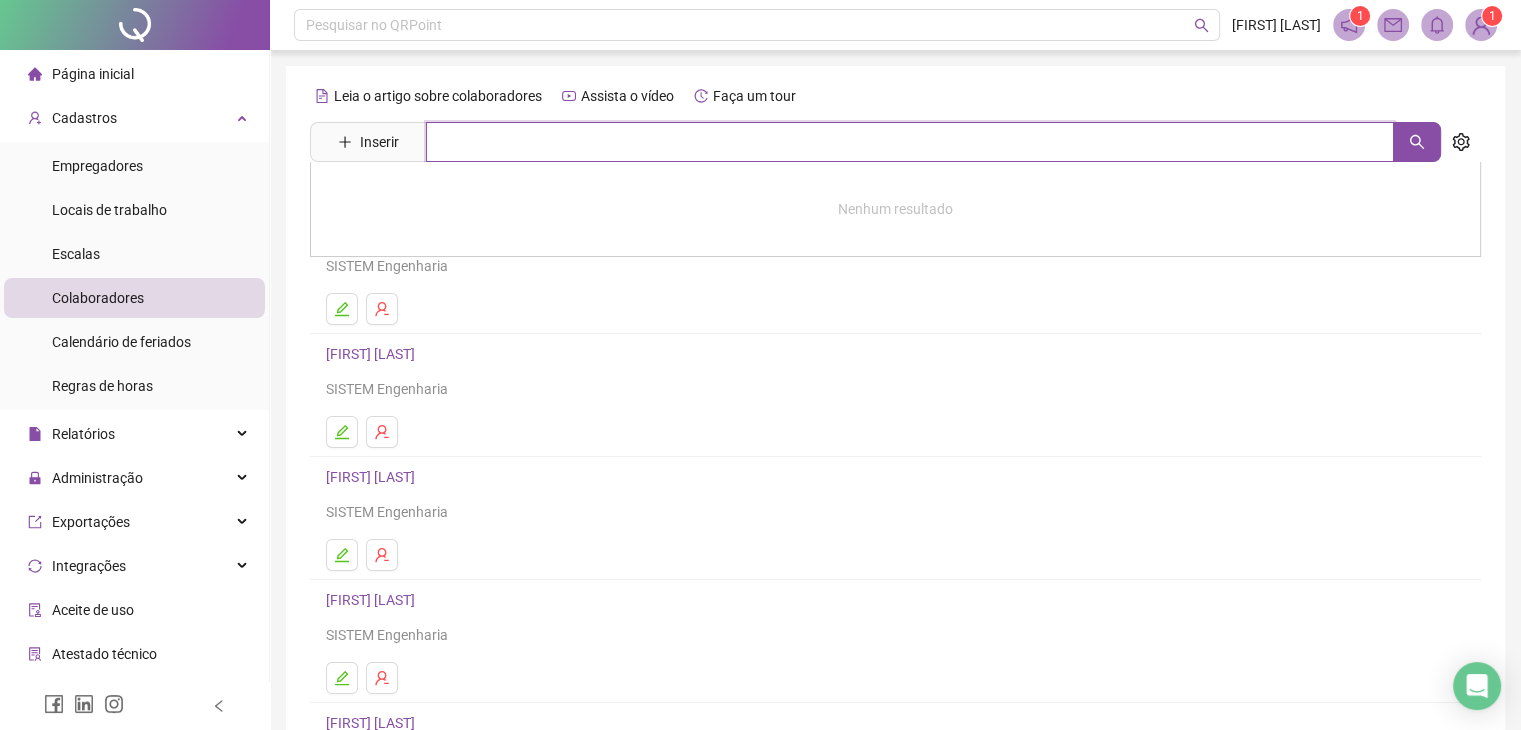 click at bounding box center [910, 142] 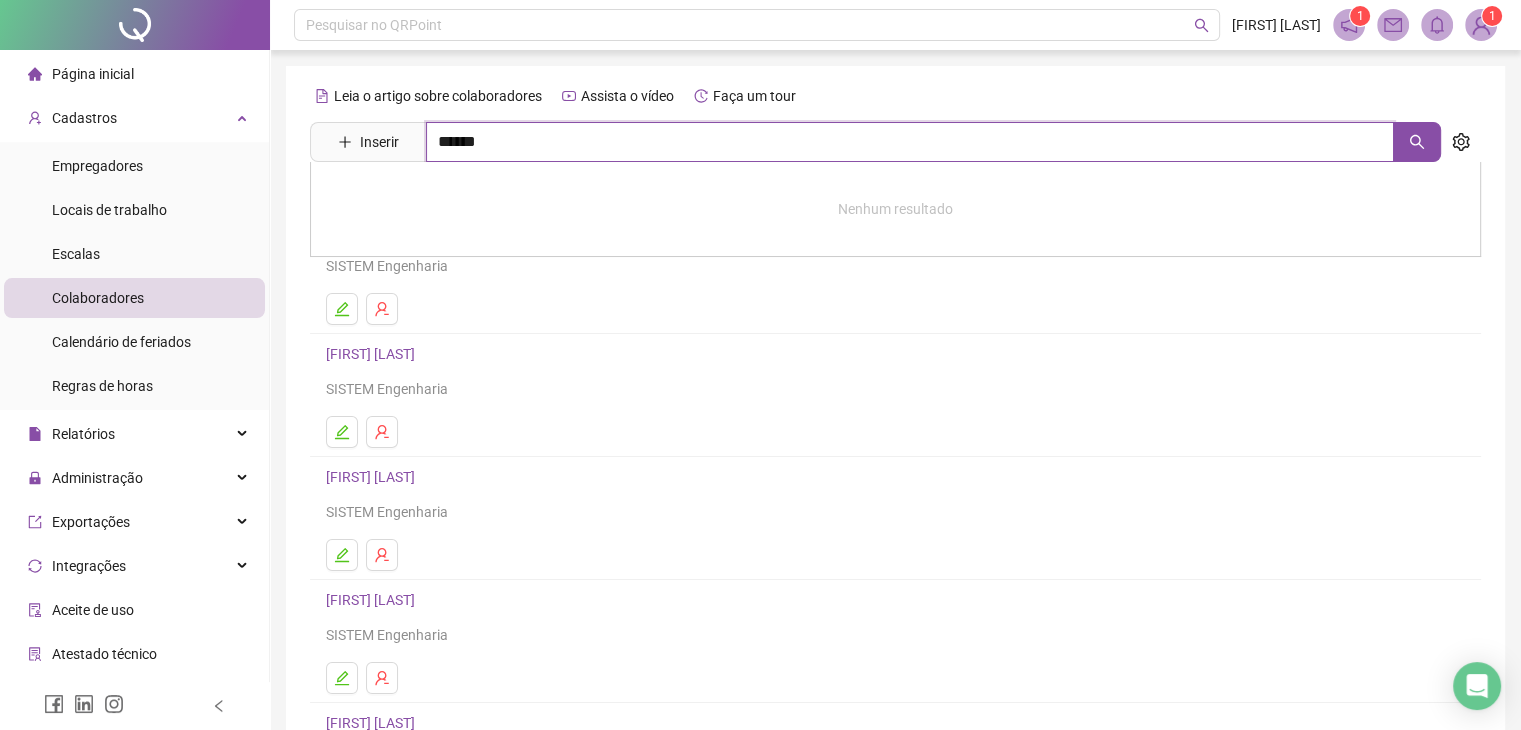 type on "******" 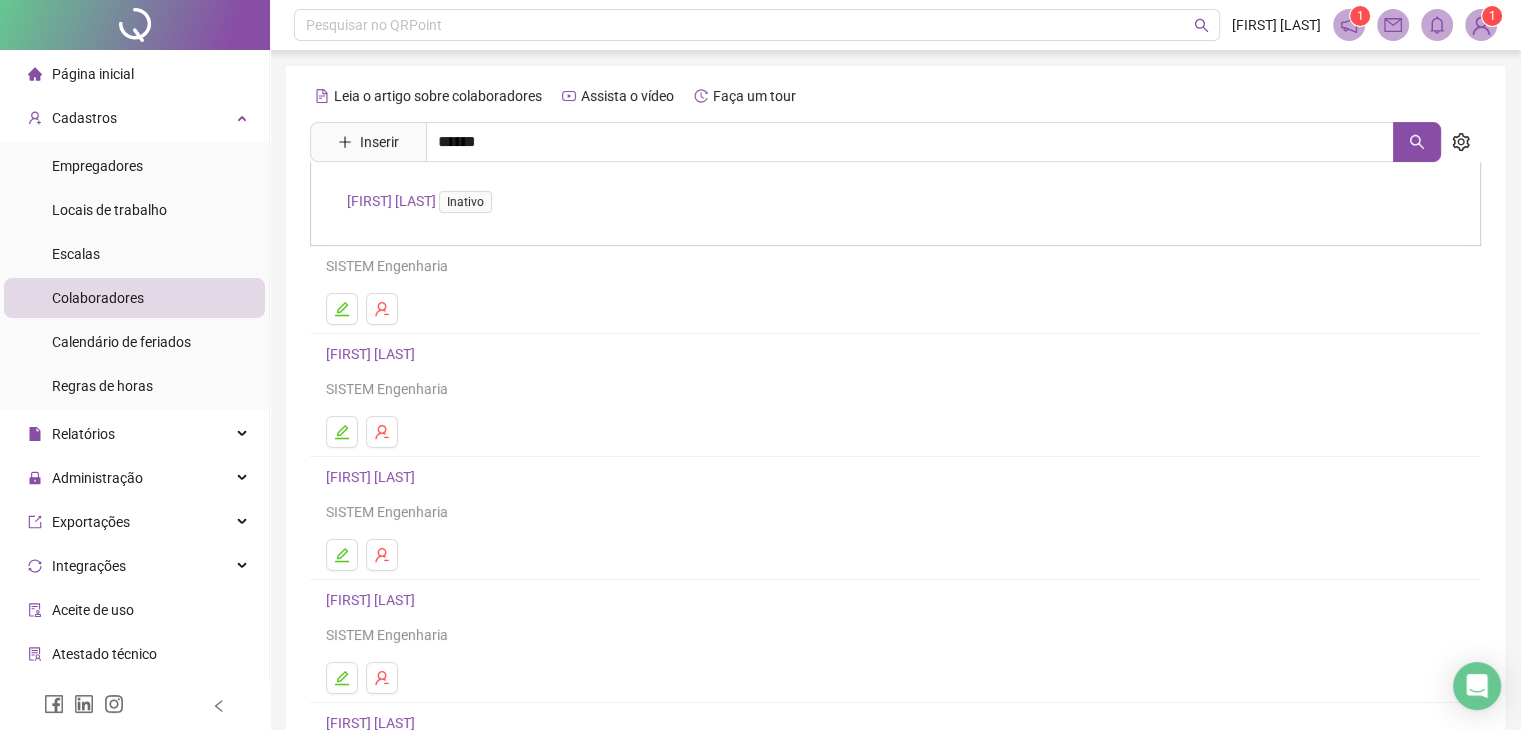 click on "Leia o artigo sobre colaboradores Assista o vídeo Faça um tour Inserir ****** [FIRST] [LAST]   Inativo [FIRST] [LAST]    SISTEM Engenharia [FIRST] [LAST]    SISTEM Engenharia [FIRST] [LAST]    SISTEM Engenharia [FIRST] [LAST]    SISTEM Engenharia [FIRST] [LAST]    SISTEM Engenharia 1 2 3 4" at bounding box center (895, 468) 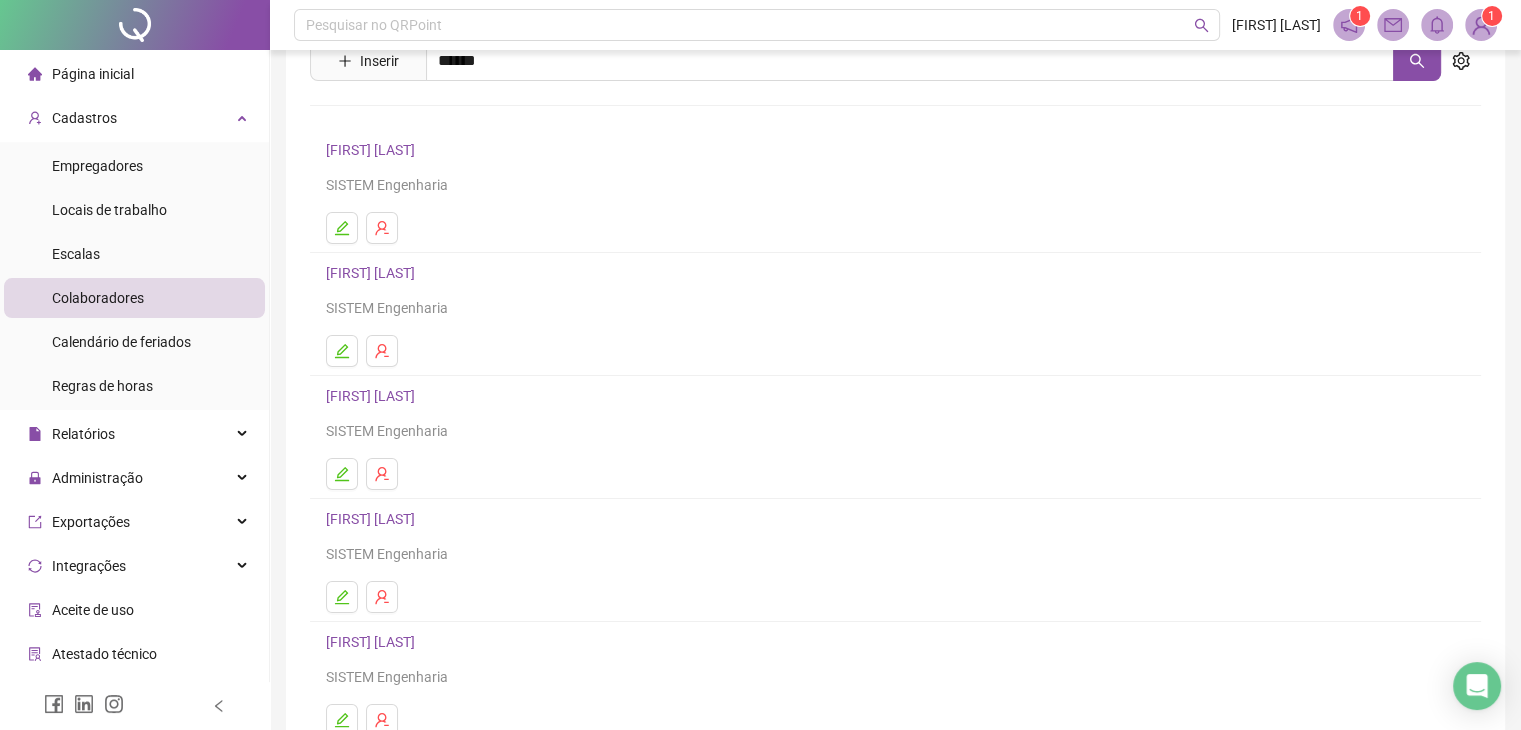 scroll, scrollTop: 0, scrollLeft: 0, axis: both 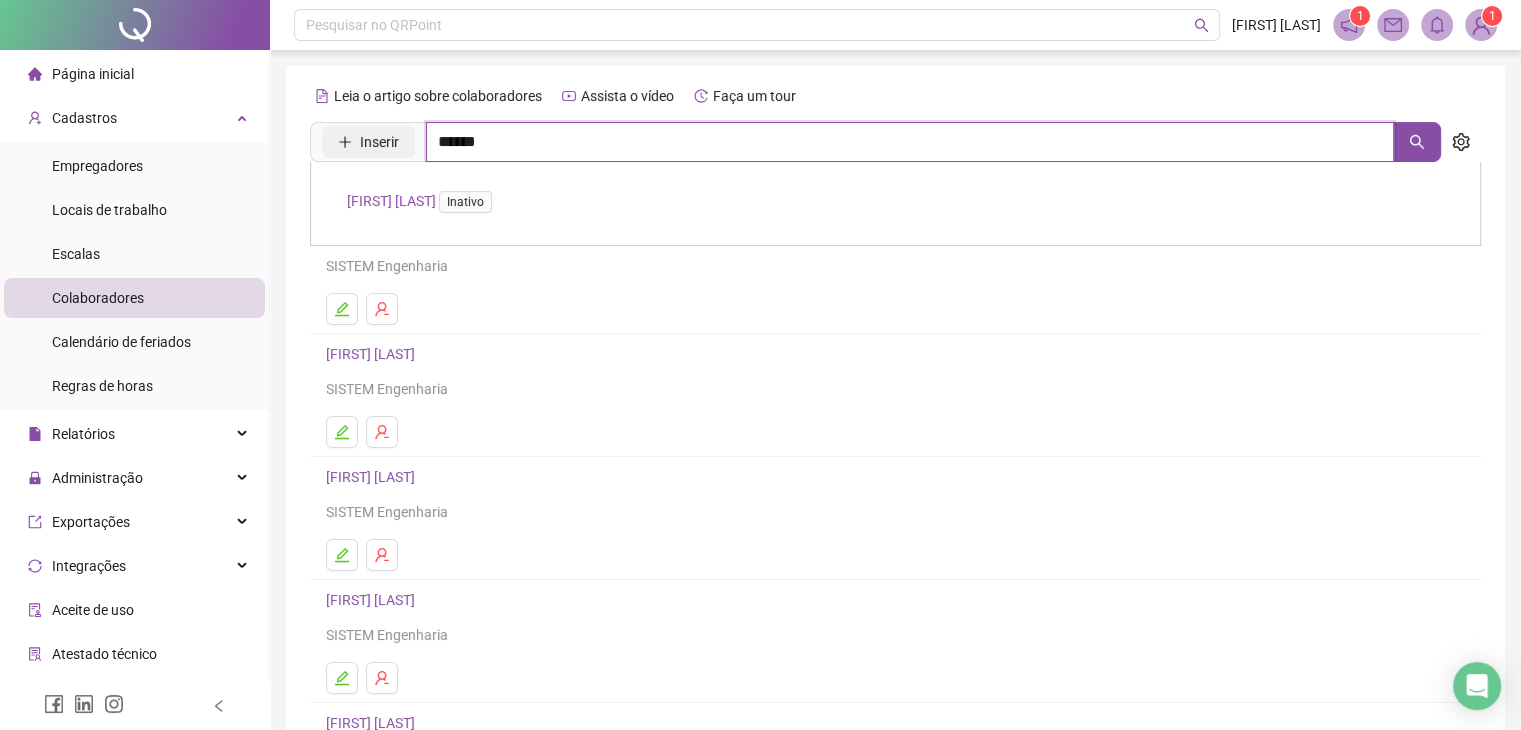 drag, startPoint x: 519, startPoint y: 145, endPoint x: 400, endPoint y: 145, distance: 119 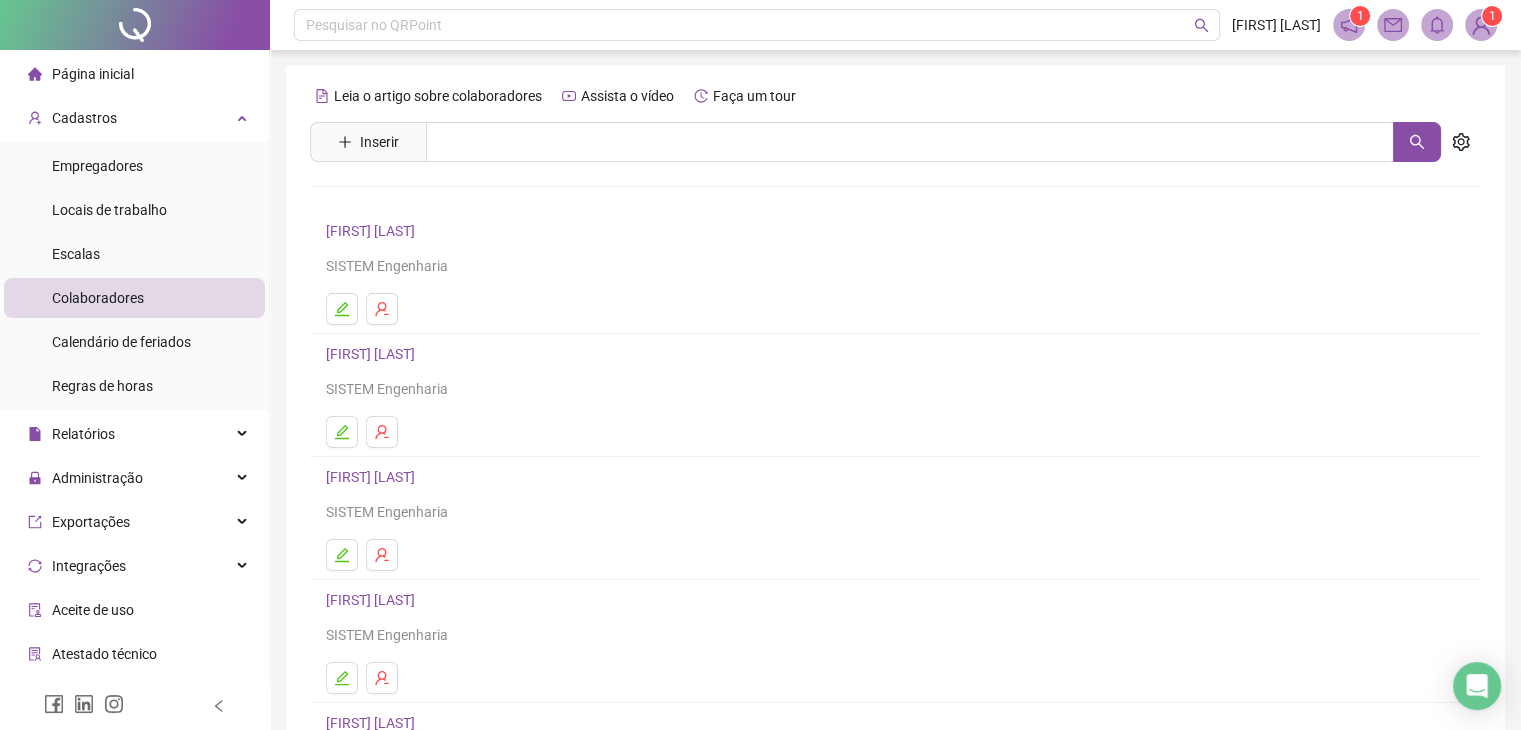 click on "Leia o artigo sobre colaboradores Assista o vídeo Faça um tour Inserir [FIRST] [LAST]   Inativo [FIRST] [LAST]    SISTEM Engenharia [FIRST] [LAST]    SISTEM Engenharia [FIRST] [LAST]    SISTEM Engenharia [FIRST] [LAST]    SISTEM Engenharia [FIRST] [LAST]    SISTEM Engenharia 1 2 3 4" at bounding box center [895, 473] 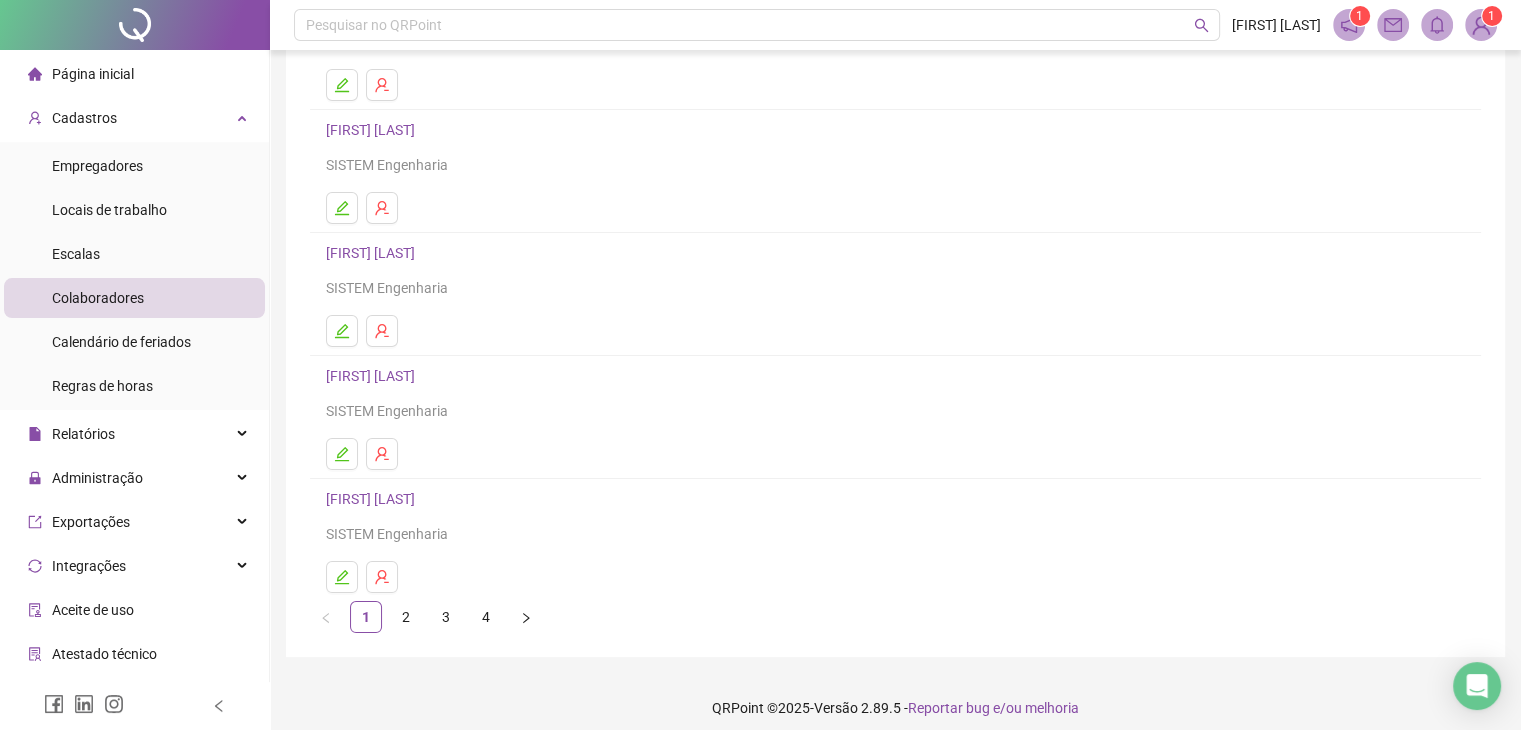 scroll, scrollTop: 236, scrollLeft: 0, axis: vertical 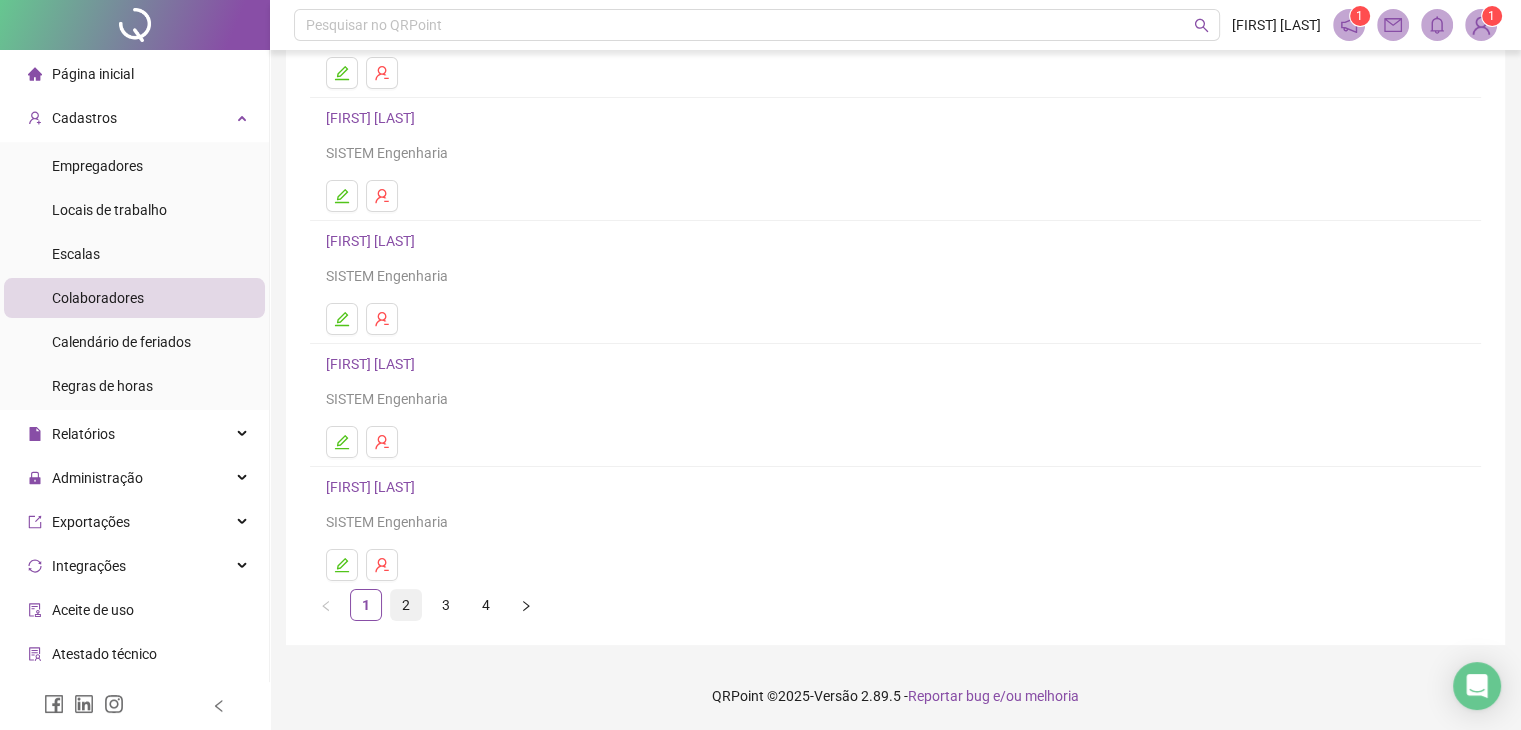 click on "2" at bounding box center [406, 605] 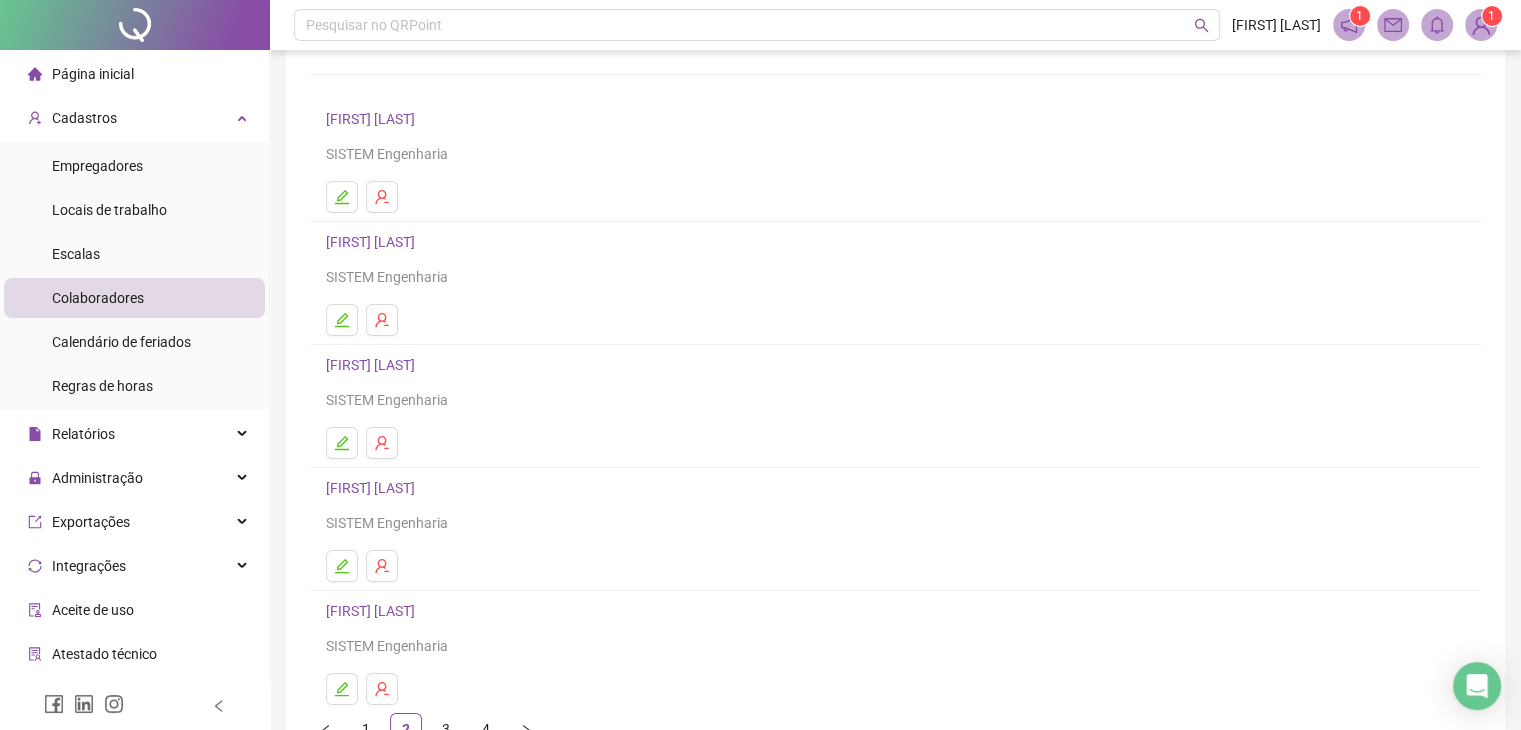 scroll, scrollTop: 236, scrollLeft: 0, axis: vertical 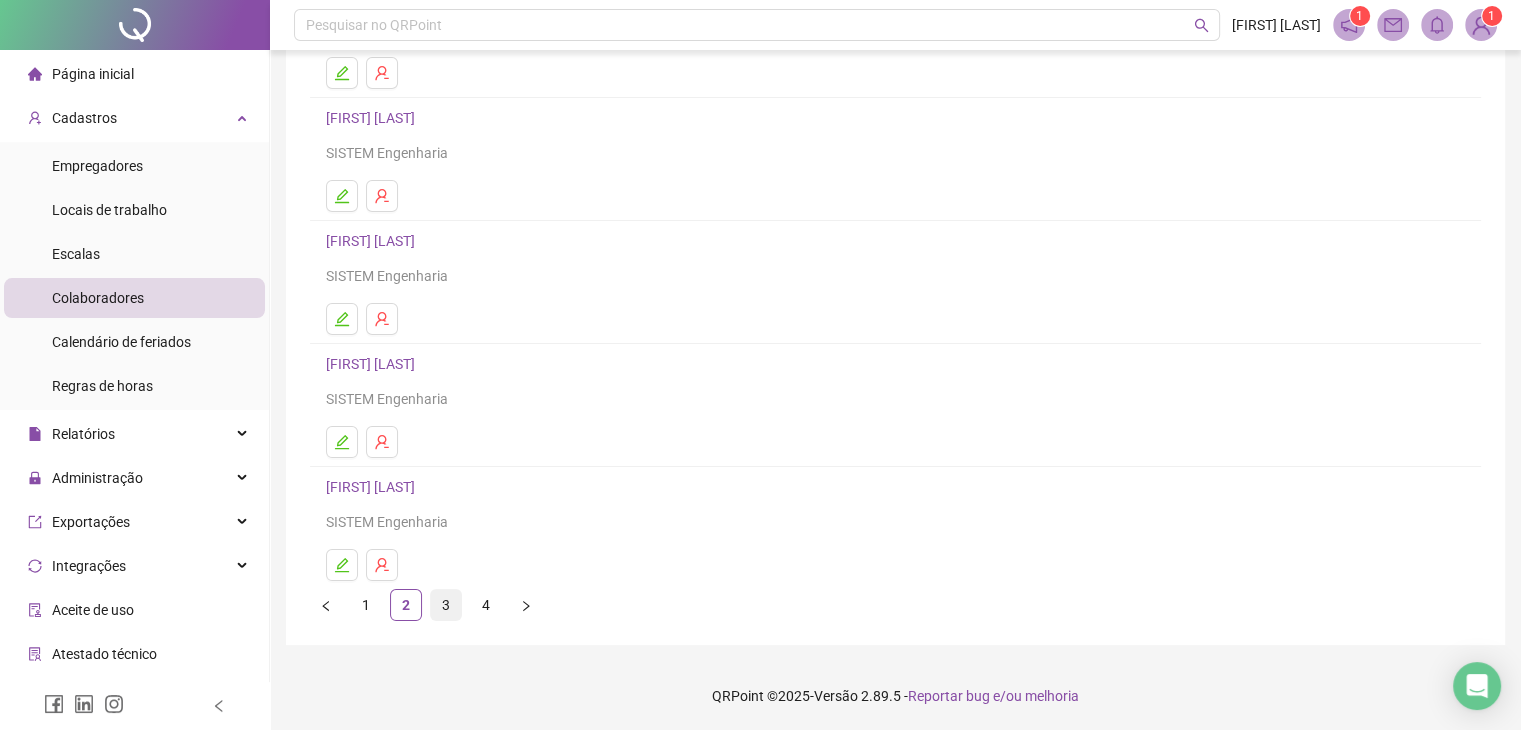 click on "3" at bounding box center [446, 605] 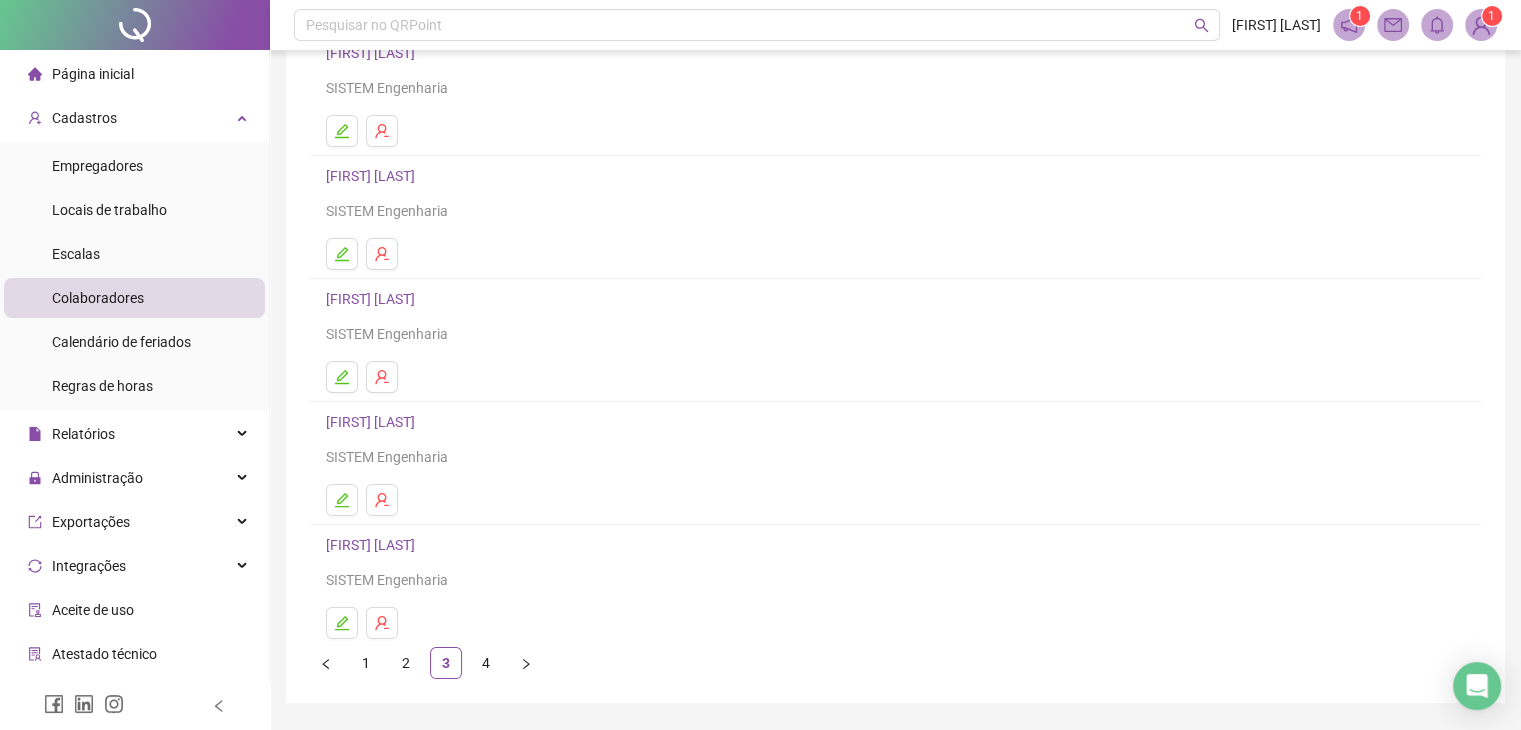 scroll, scrollTop: 236, scrollLeft: 0, axis: vertical 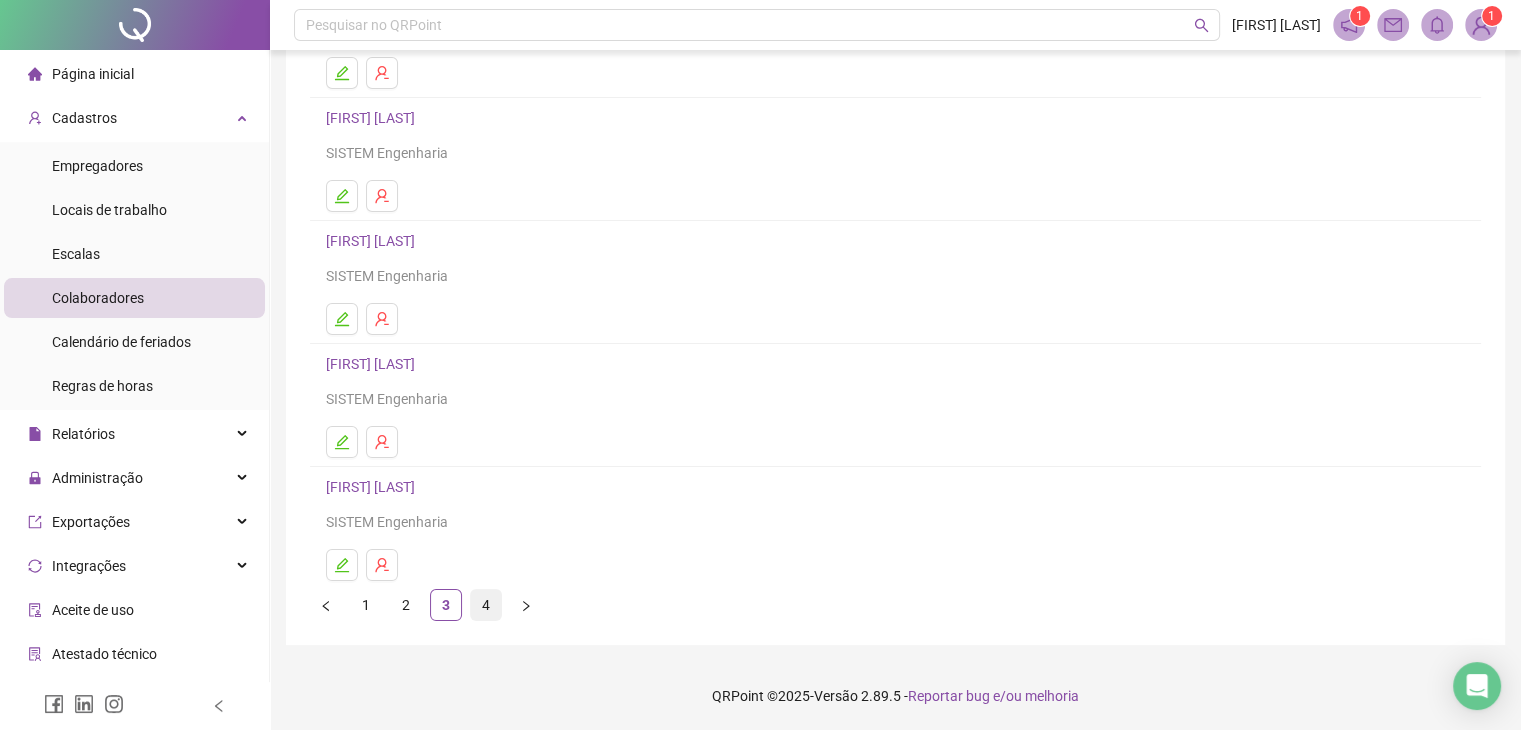 click on "4" at bounding box center (486, 605) 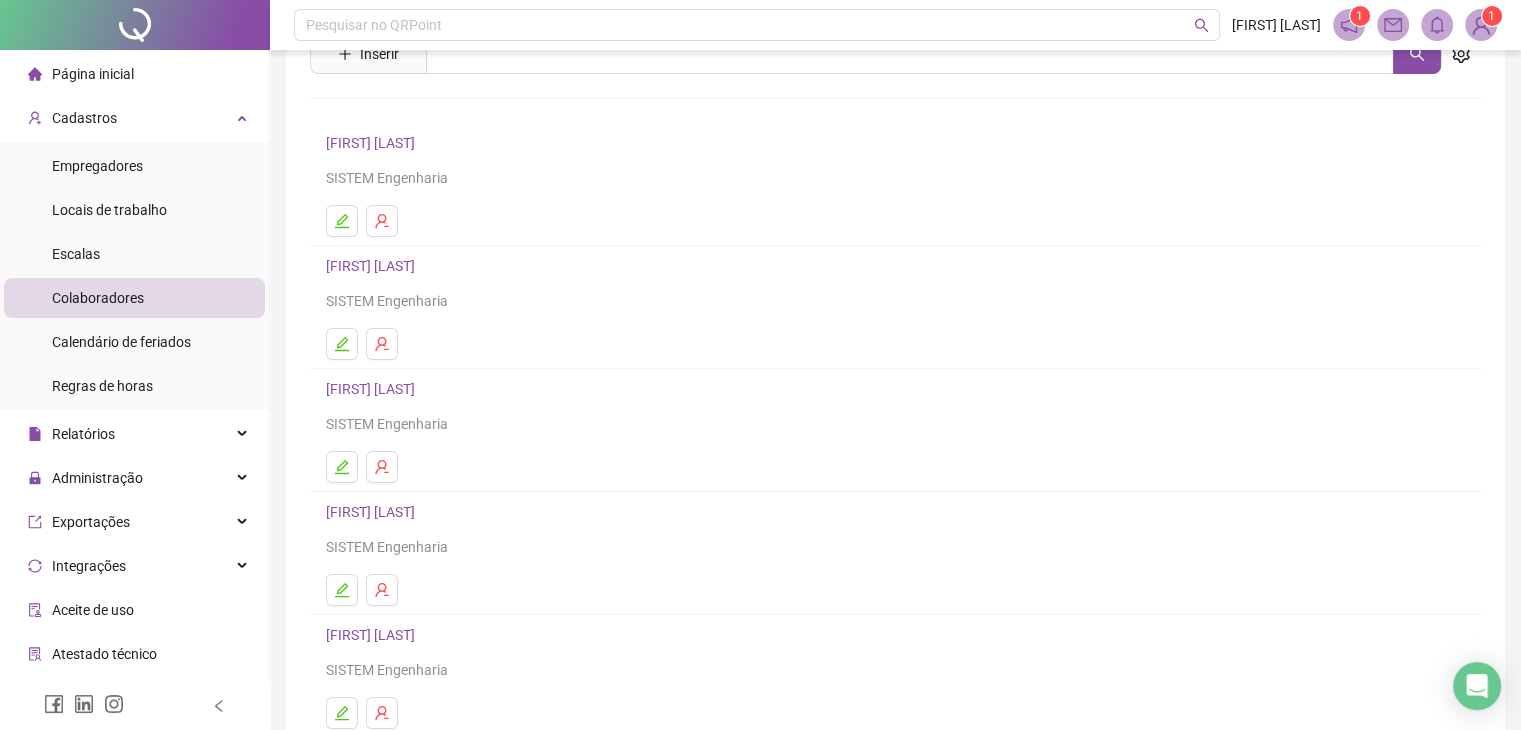scroll, scrollTop: 0, scrollLeft: 0, axis: both 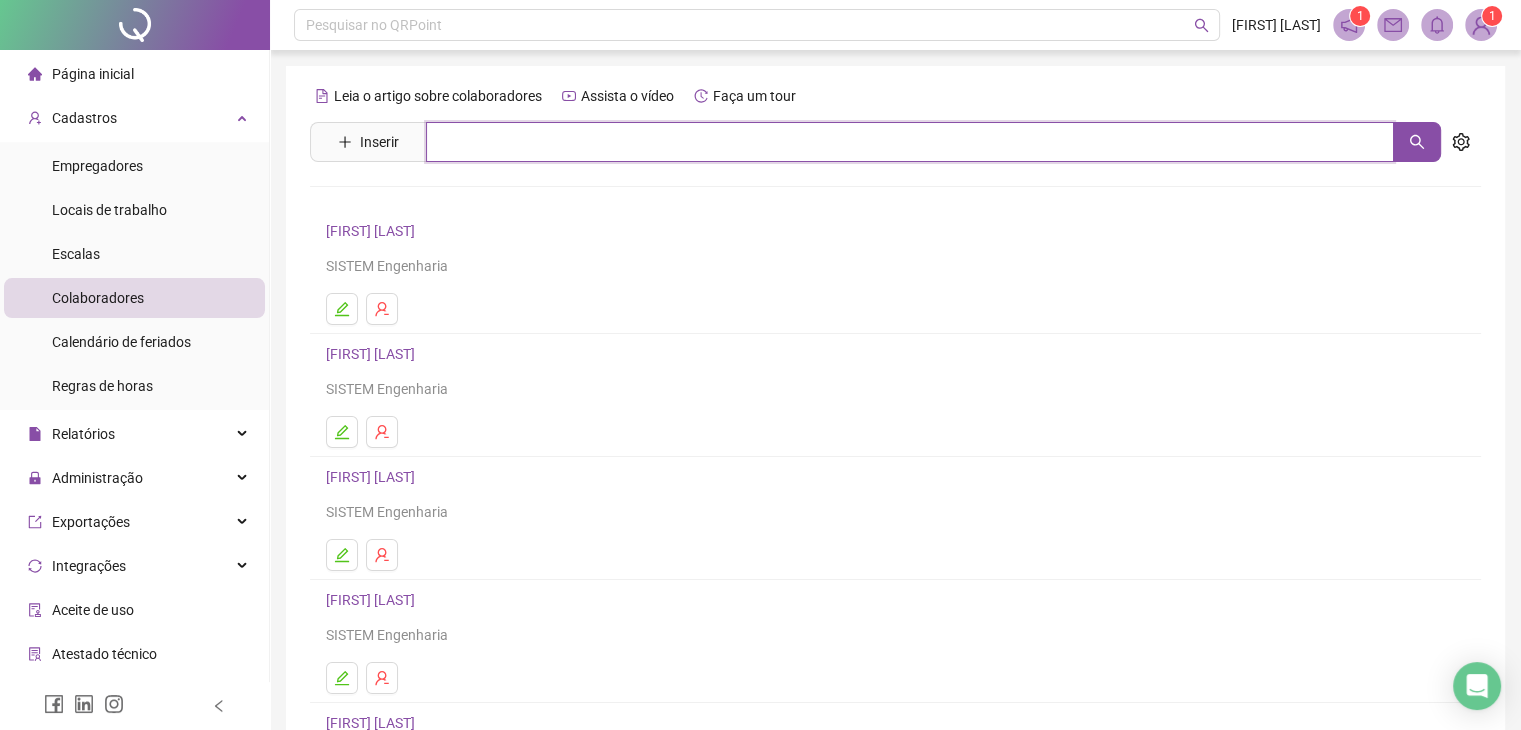 click at bounding box center [910, 142] 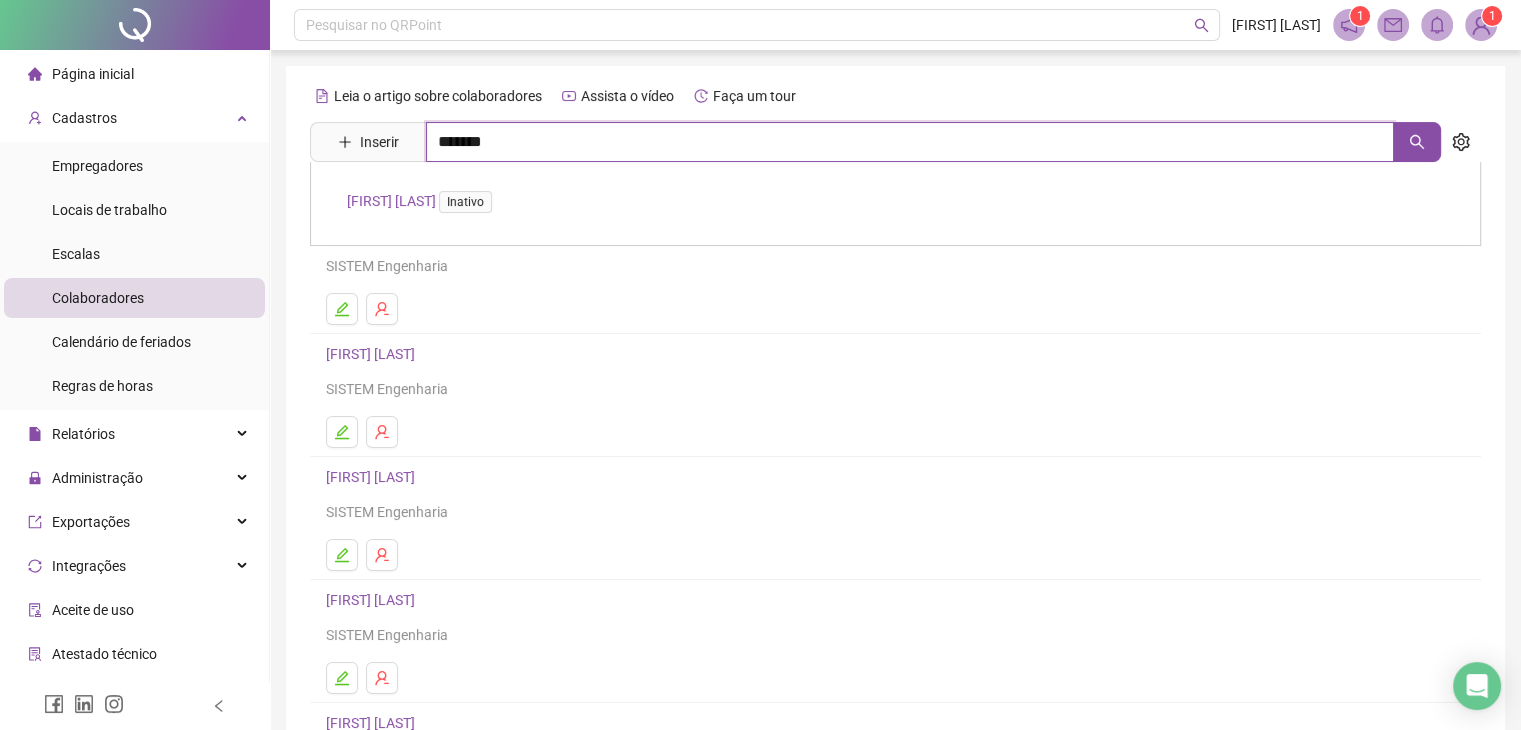 click on "*******" at bounding box center [910, 142] 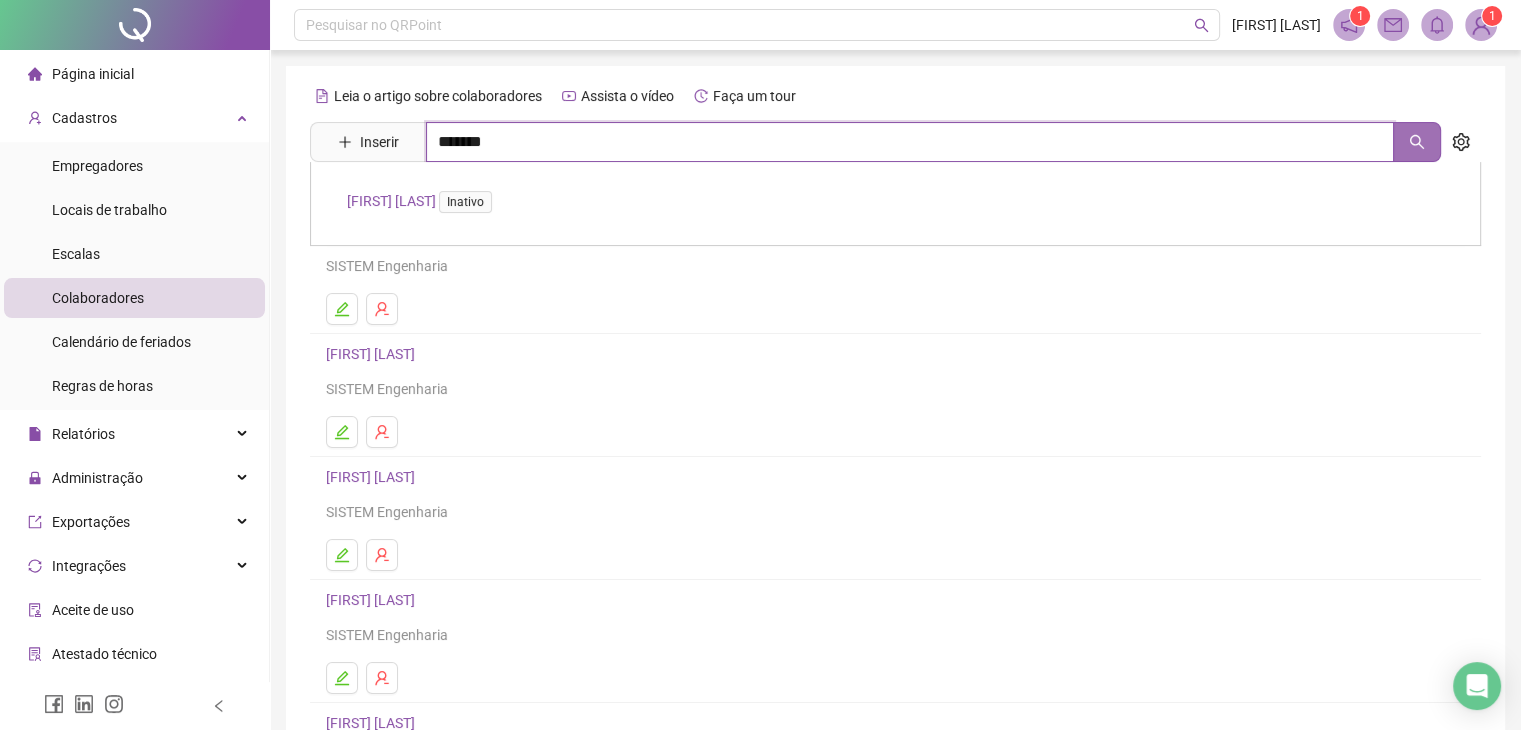 click 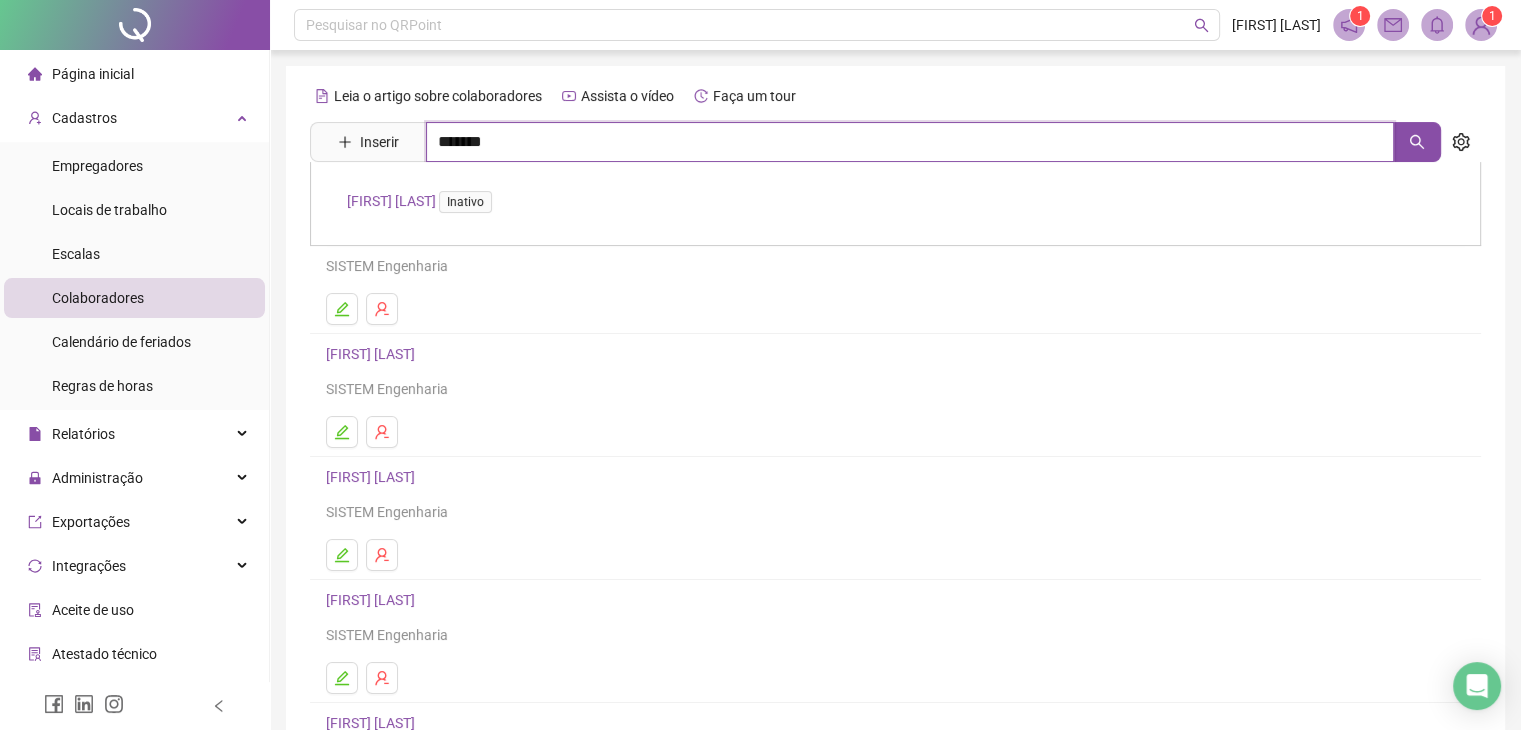 type on "*******" 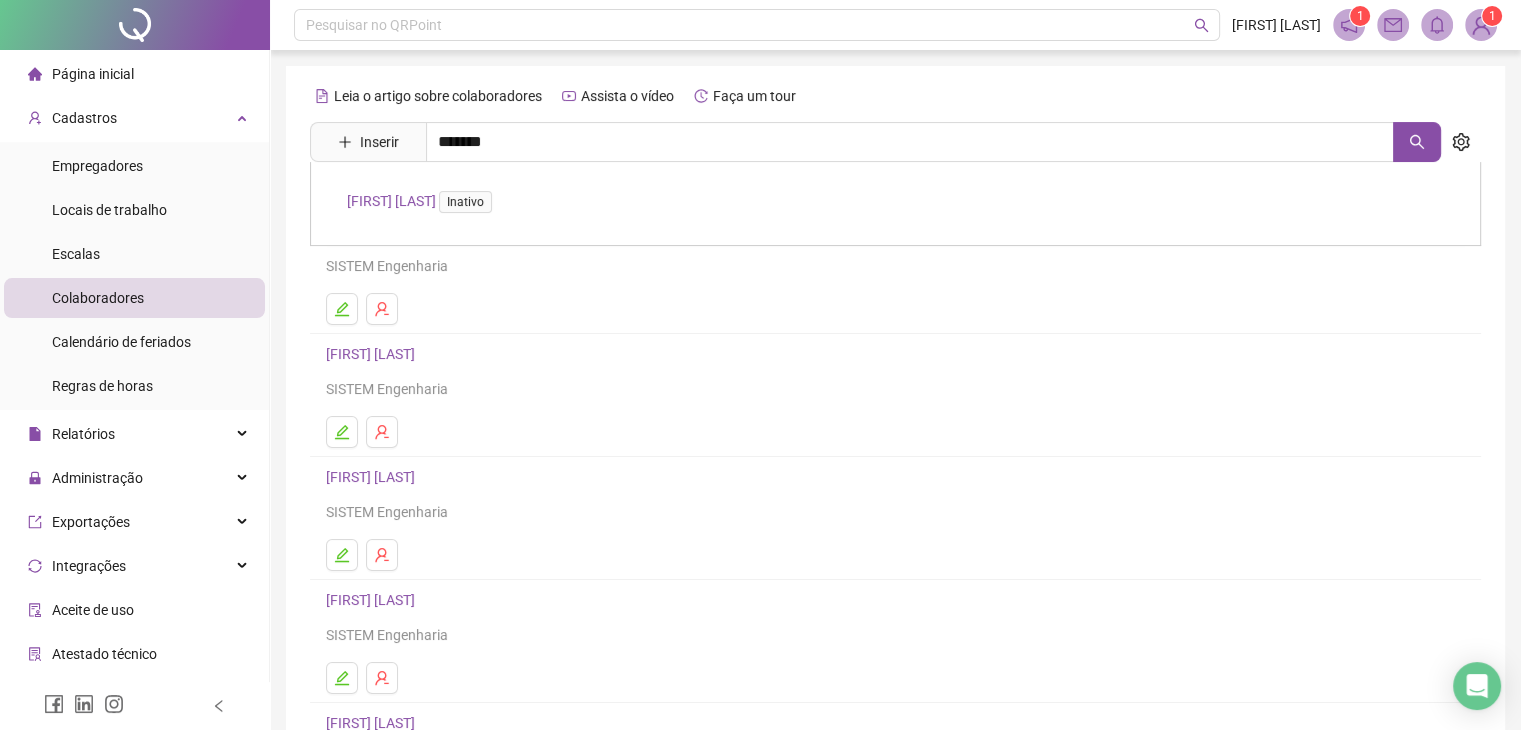 click on "[FIRST] [LAST]   Inativo" at bounding box center (423, 201) 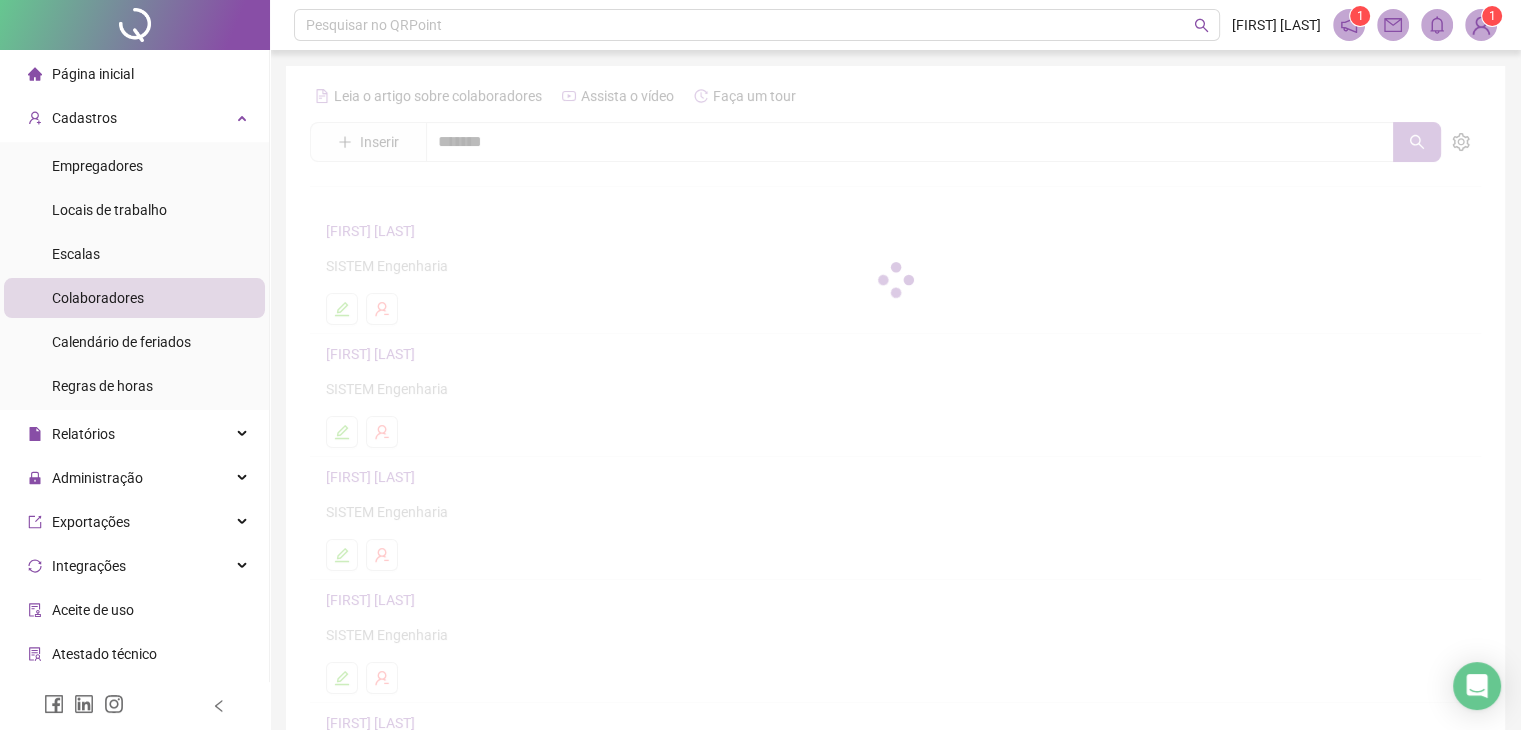 click on "Leia o artigo sobre colaboradores Assista o vídeo Faça um tour Inserir ******* [FIRST] [LAST]   Inativo [FIRST] [LAST]    SISTEM Engenharia [FIRST] [LAST]    SISTEM Engenharia [FIRST] [LAST]    SISTEM Engenharia [FIRST] [LAST]    SISTEM Engenharia [FIRST] [LAST]    SISTEM Engenharia 1 2 3 4" at bounding box center [895, 473] 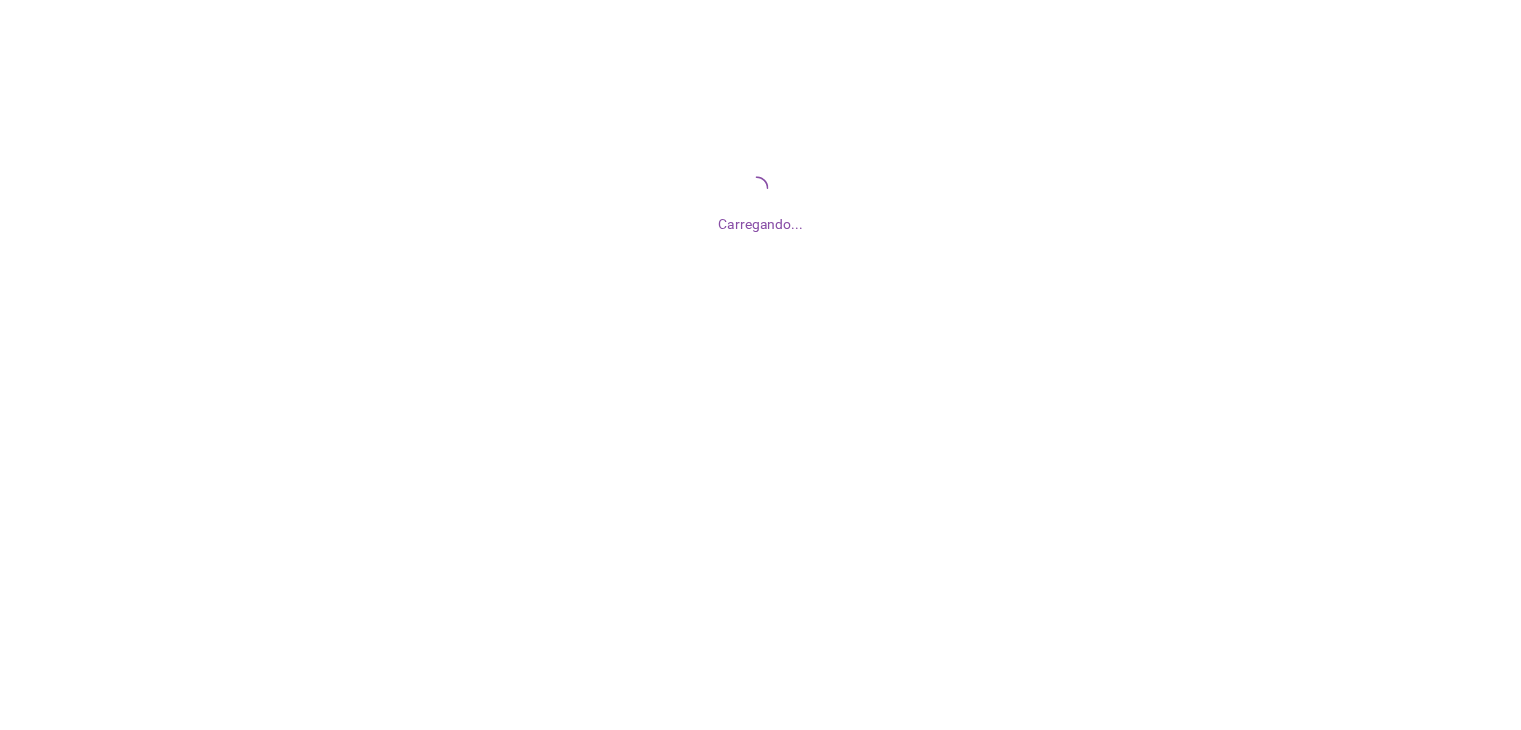 scroll, scrollTop: 0, scrollLeft: 0, axis: both 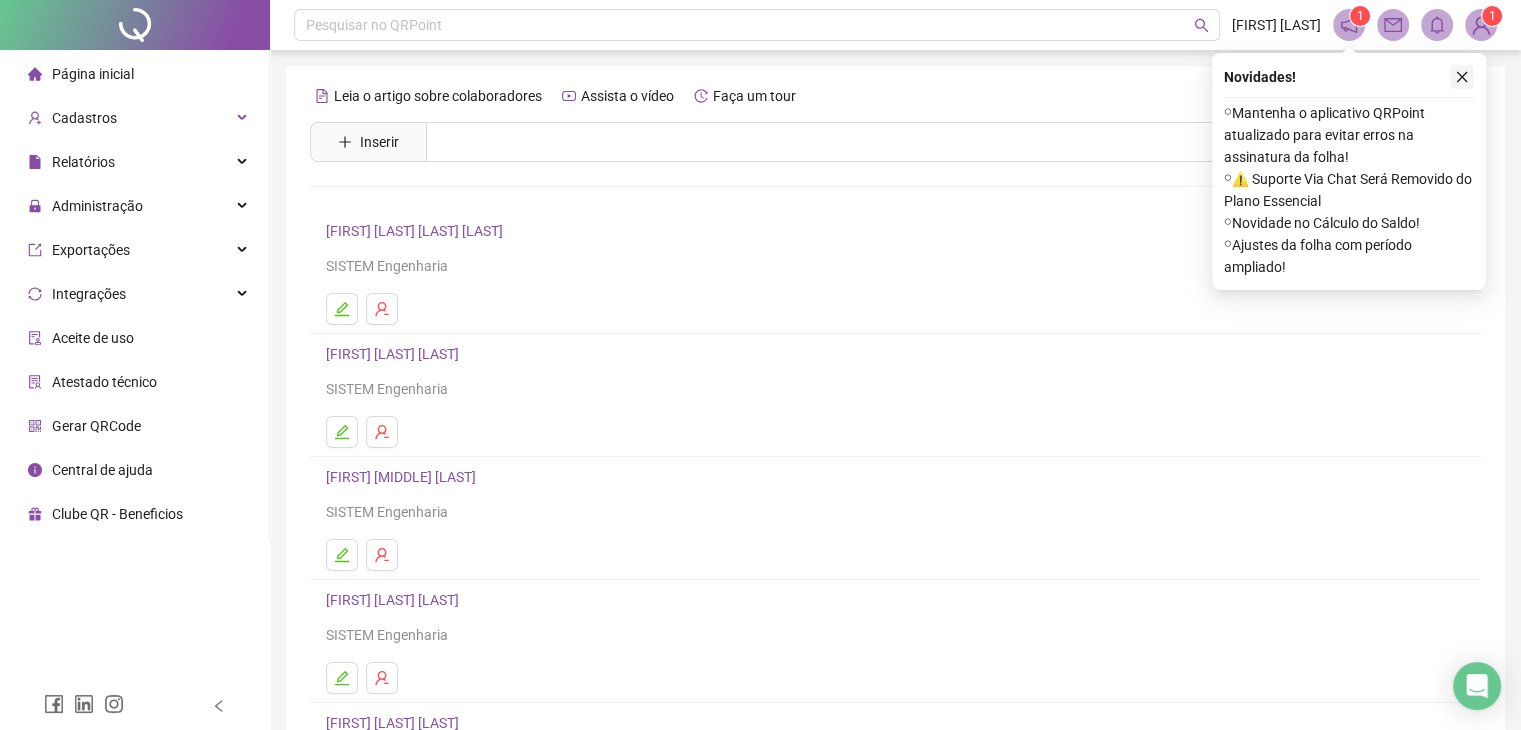 click 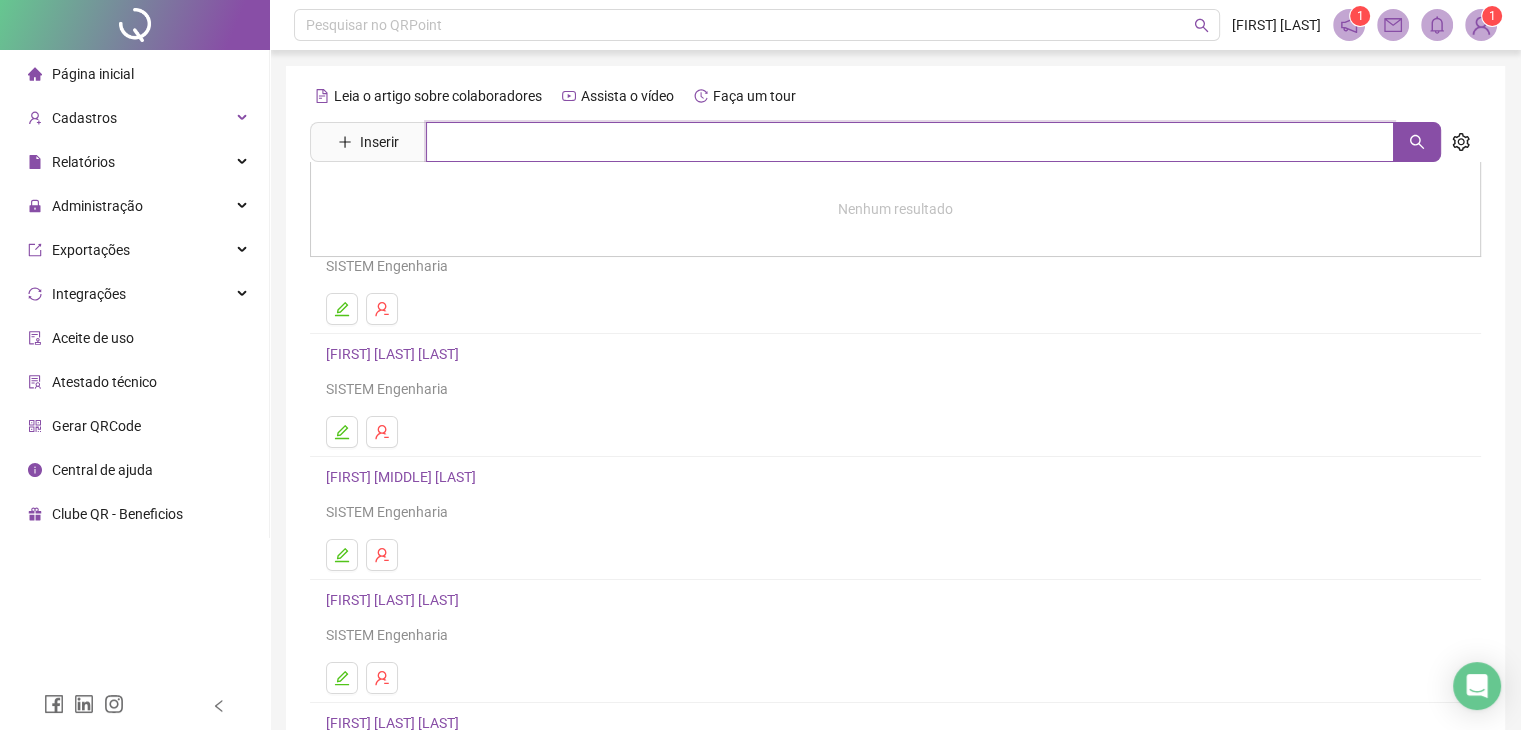 click at bounding box center (910, 142) 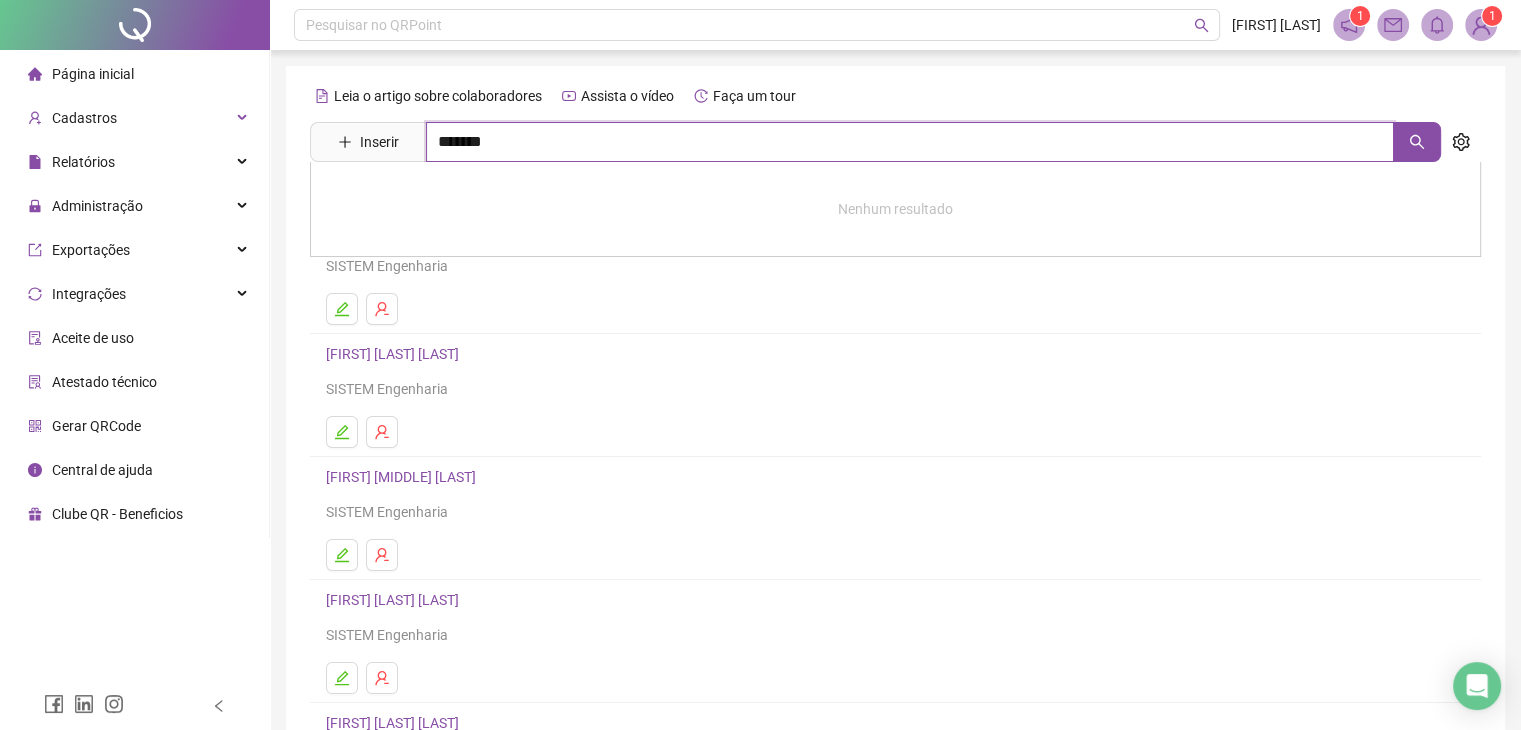 type on "*******" 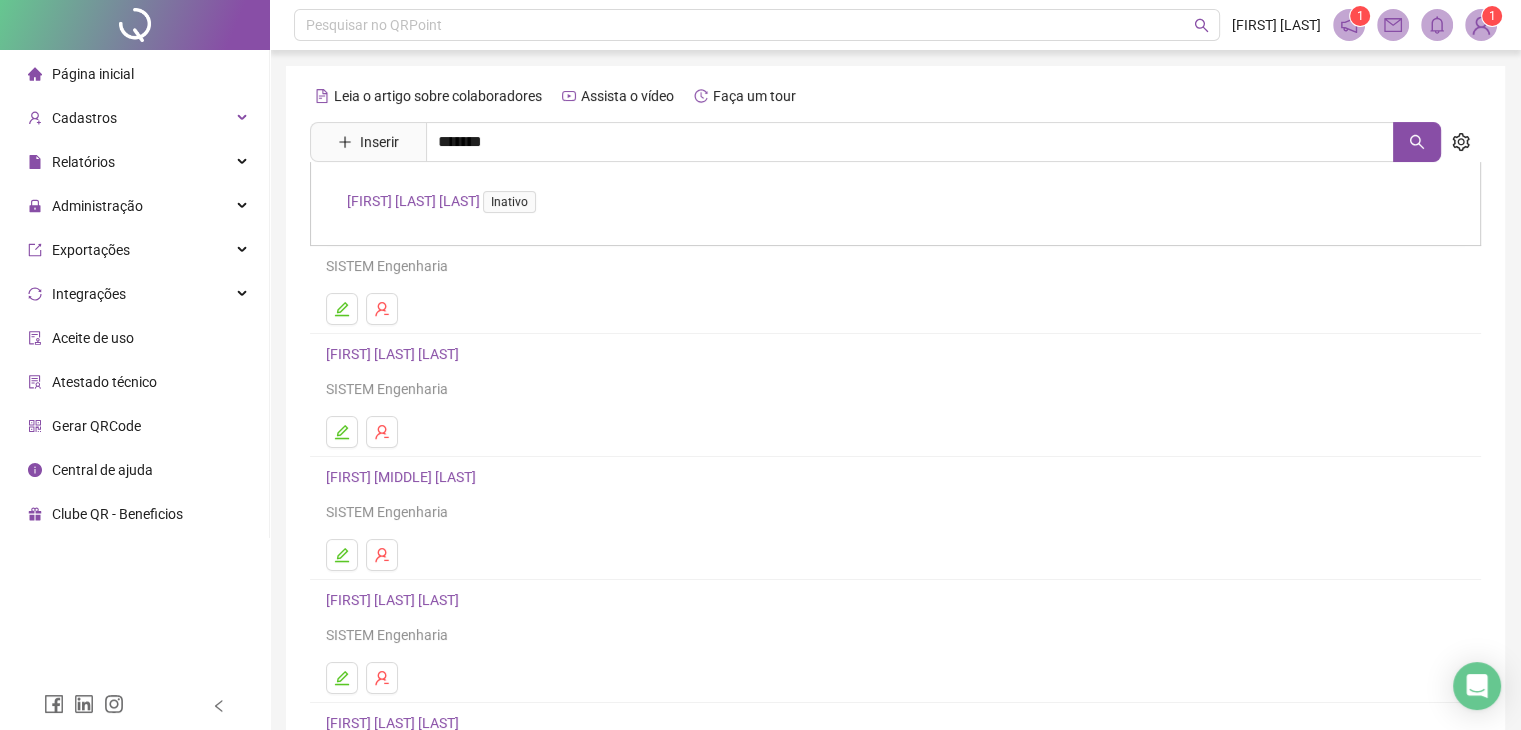 click on "[FIRST] [LAST]   Inativo" at bounding box center [445, 201] 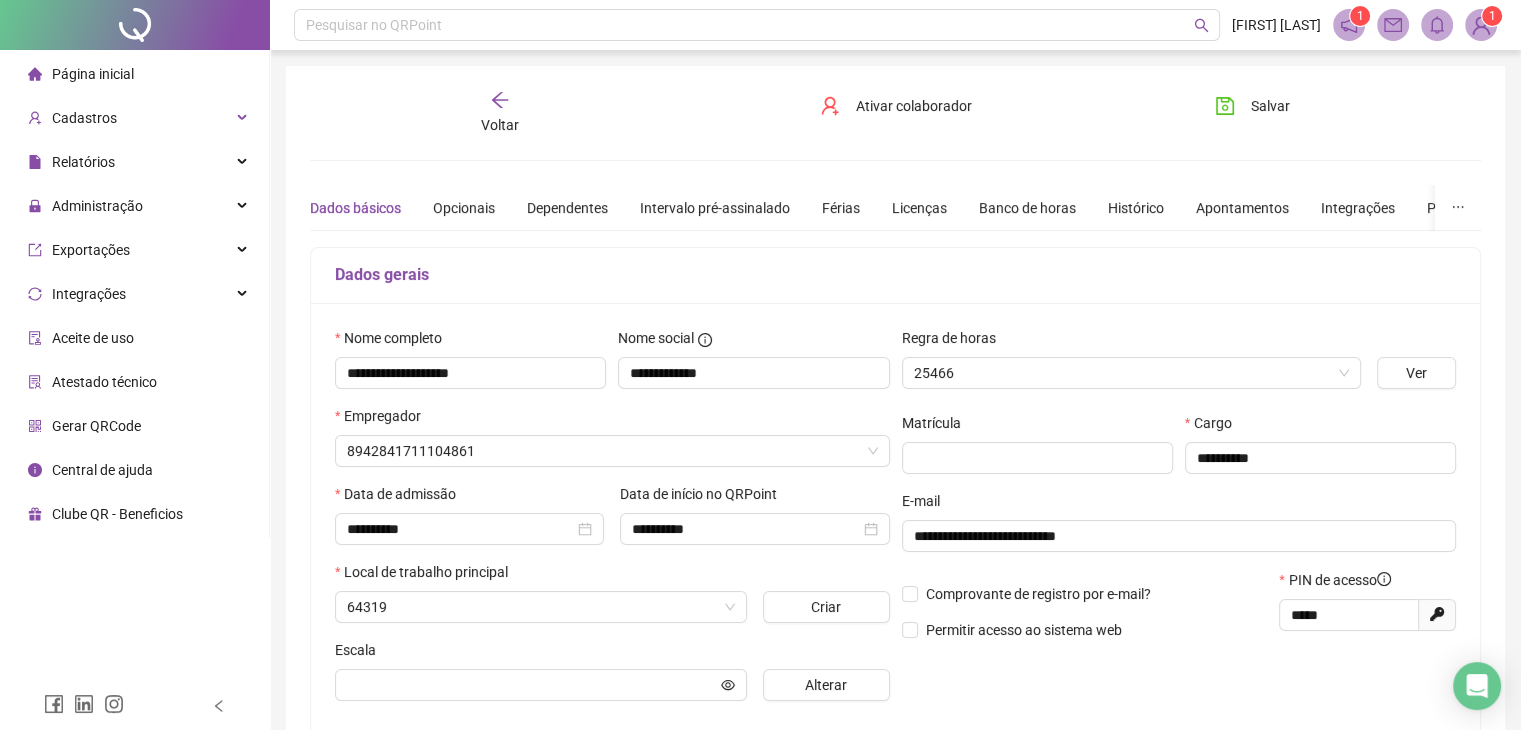 type on "*******" 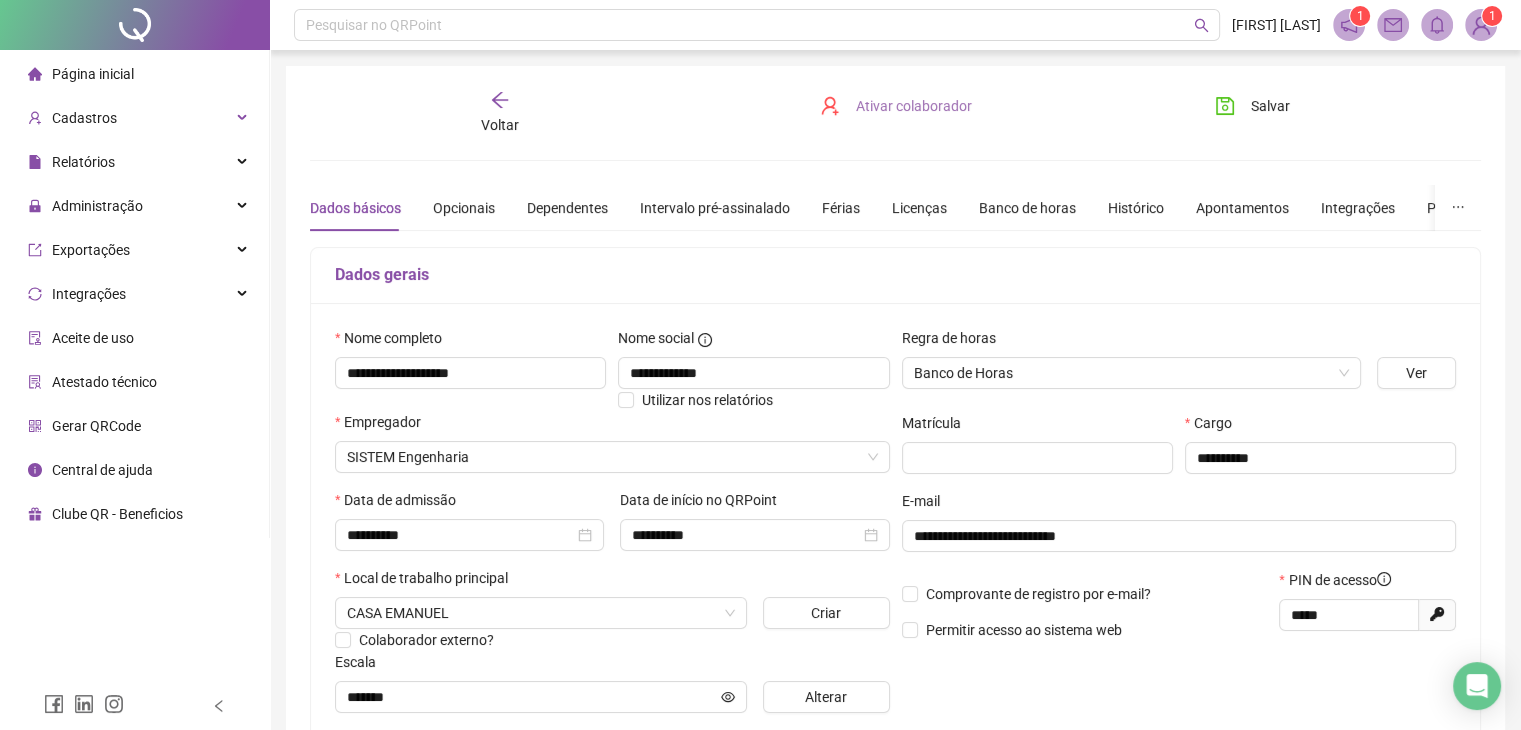 click on "Ativar colaborador" at bounding box center [914, 106] 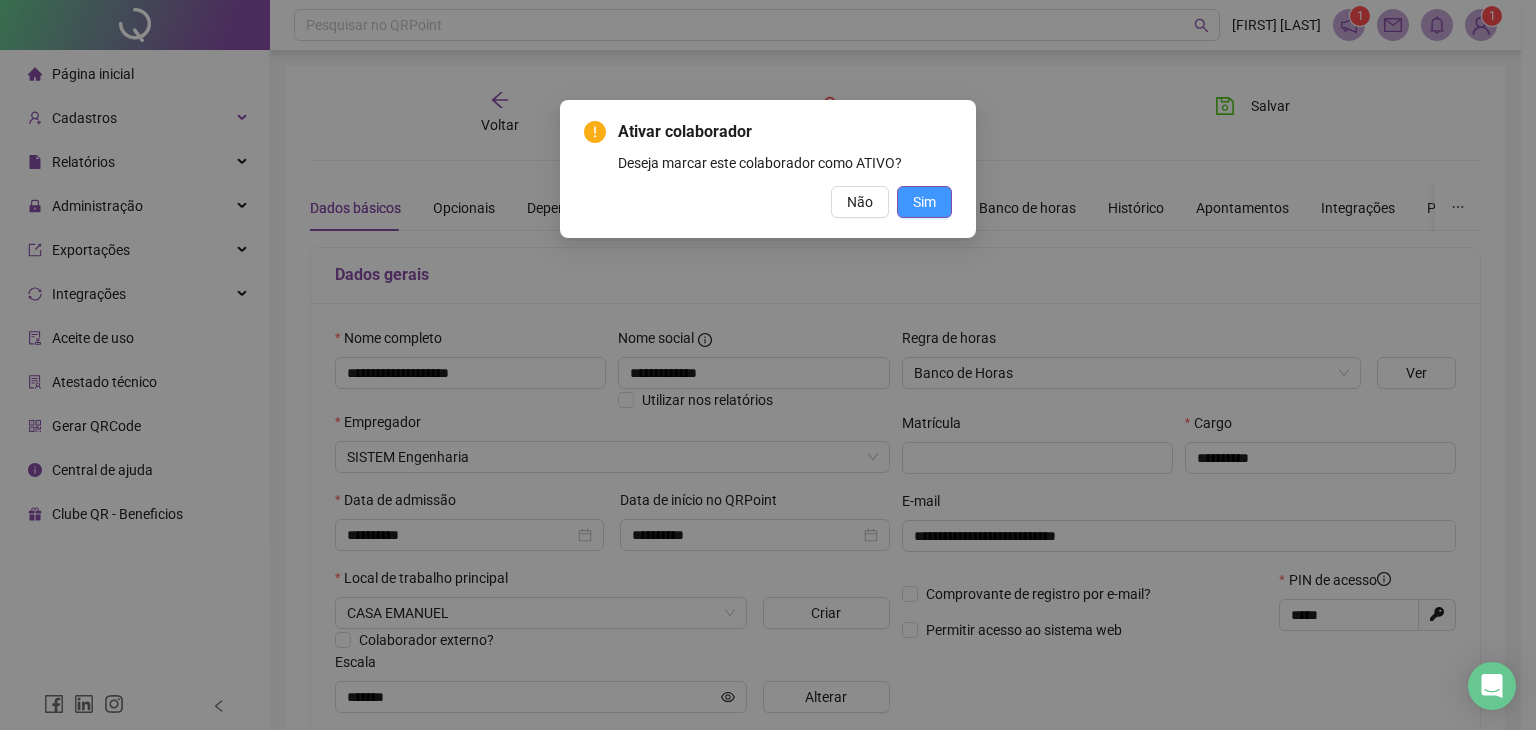 click on "Sim" at bounding box center [924, 202] 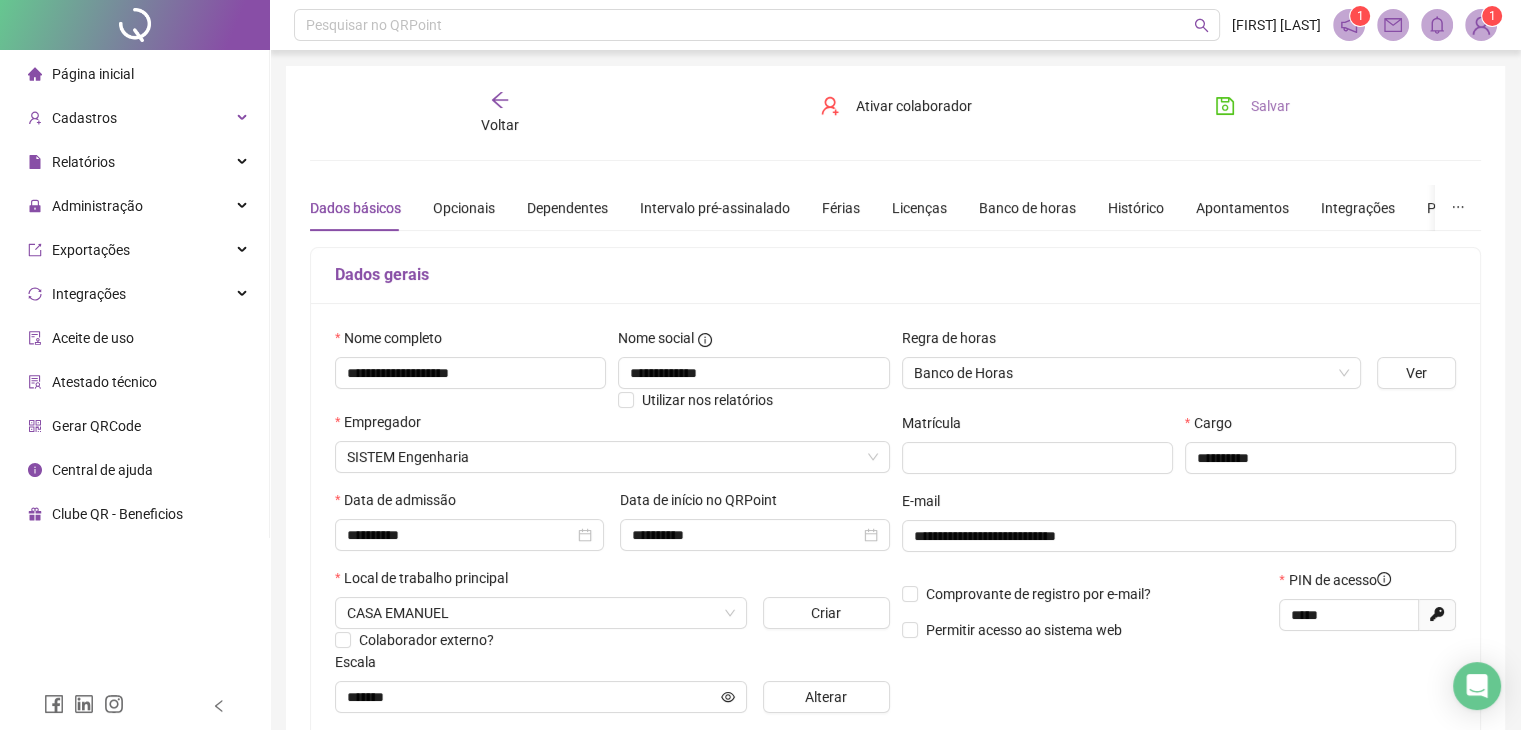 click 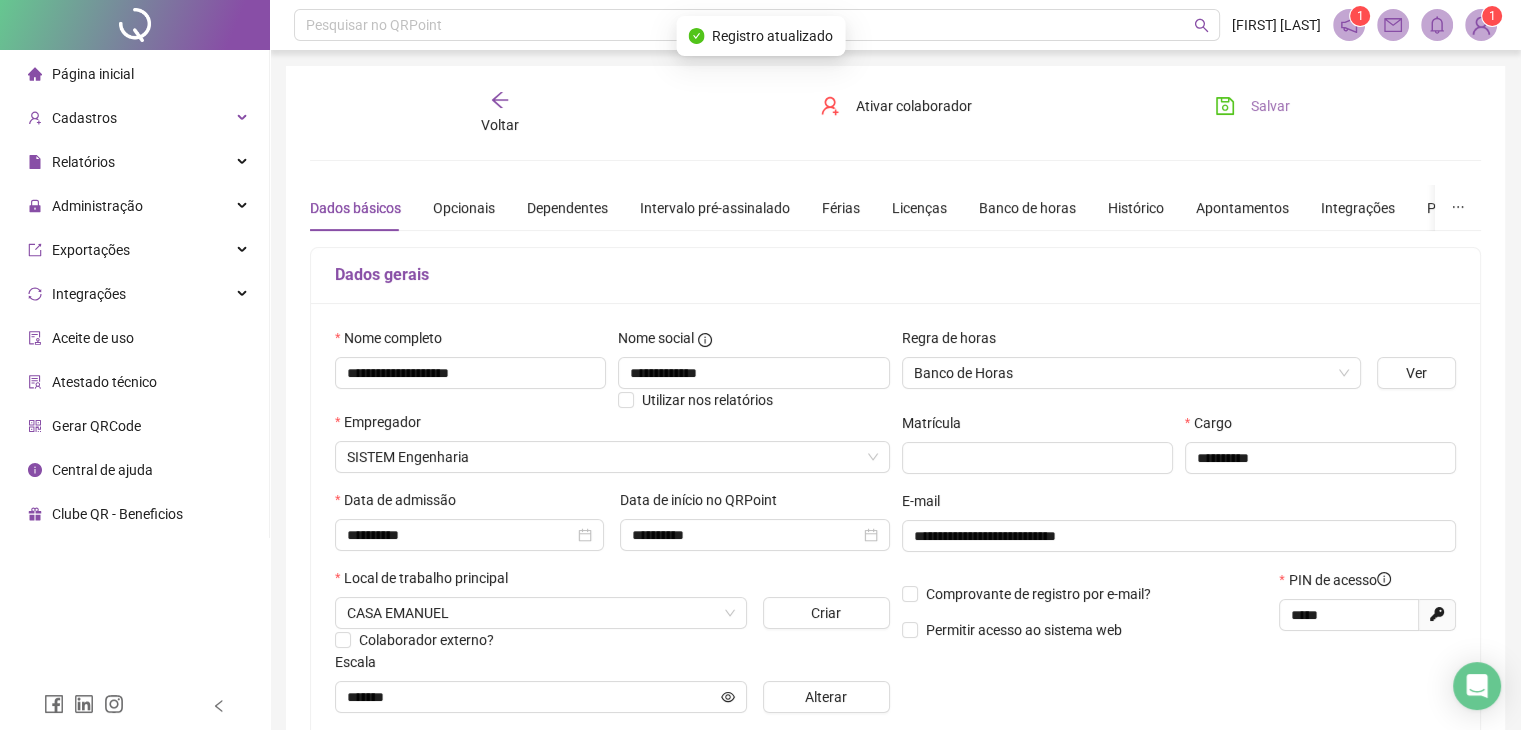 click on "Voltar" at bounding box center [500, 125] 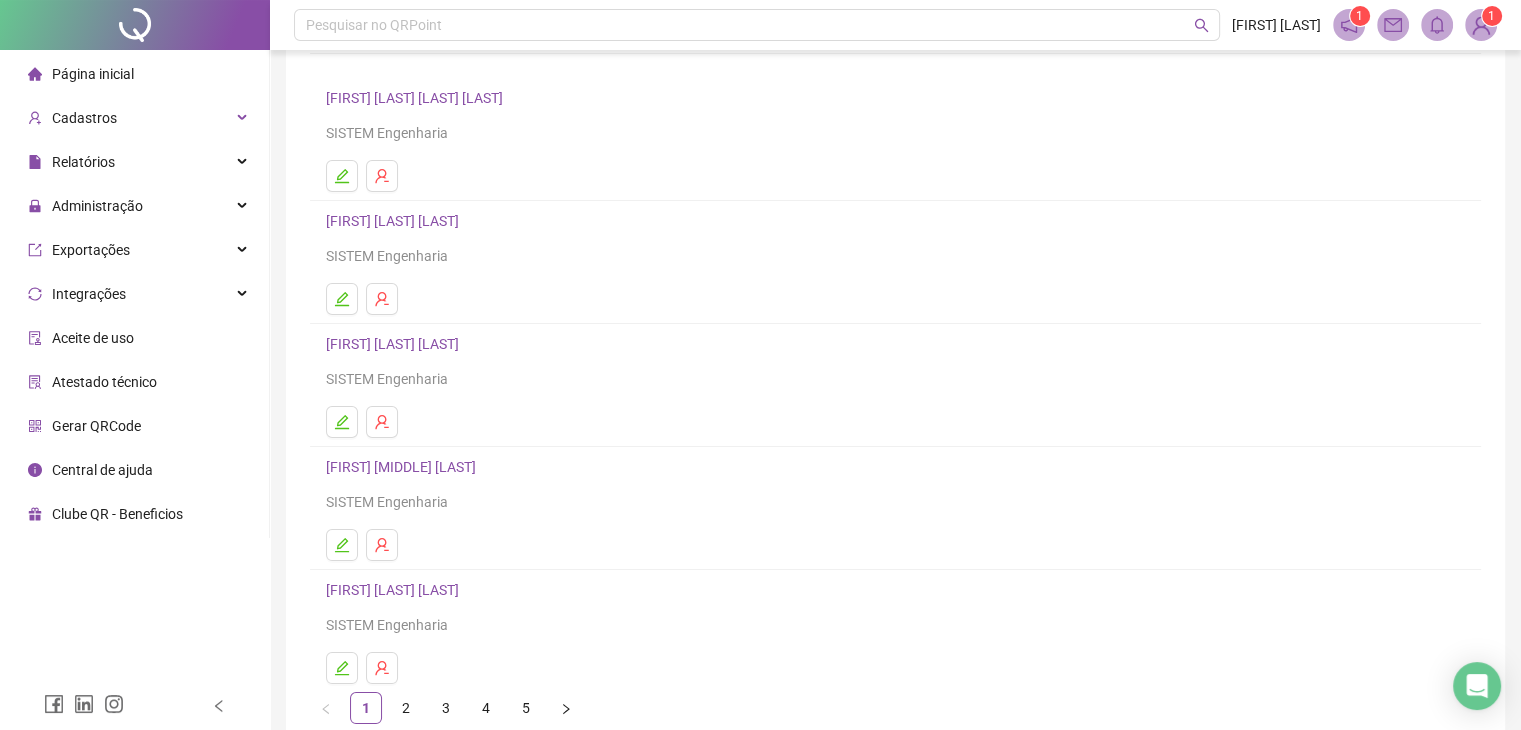scroll, scrollTop: 100, scrollLeft: 0, axis: vertical 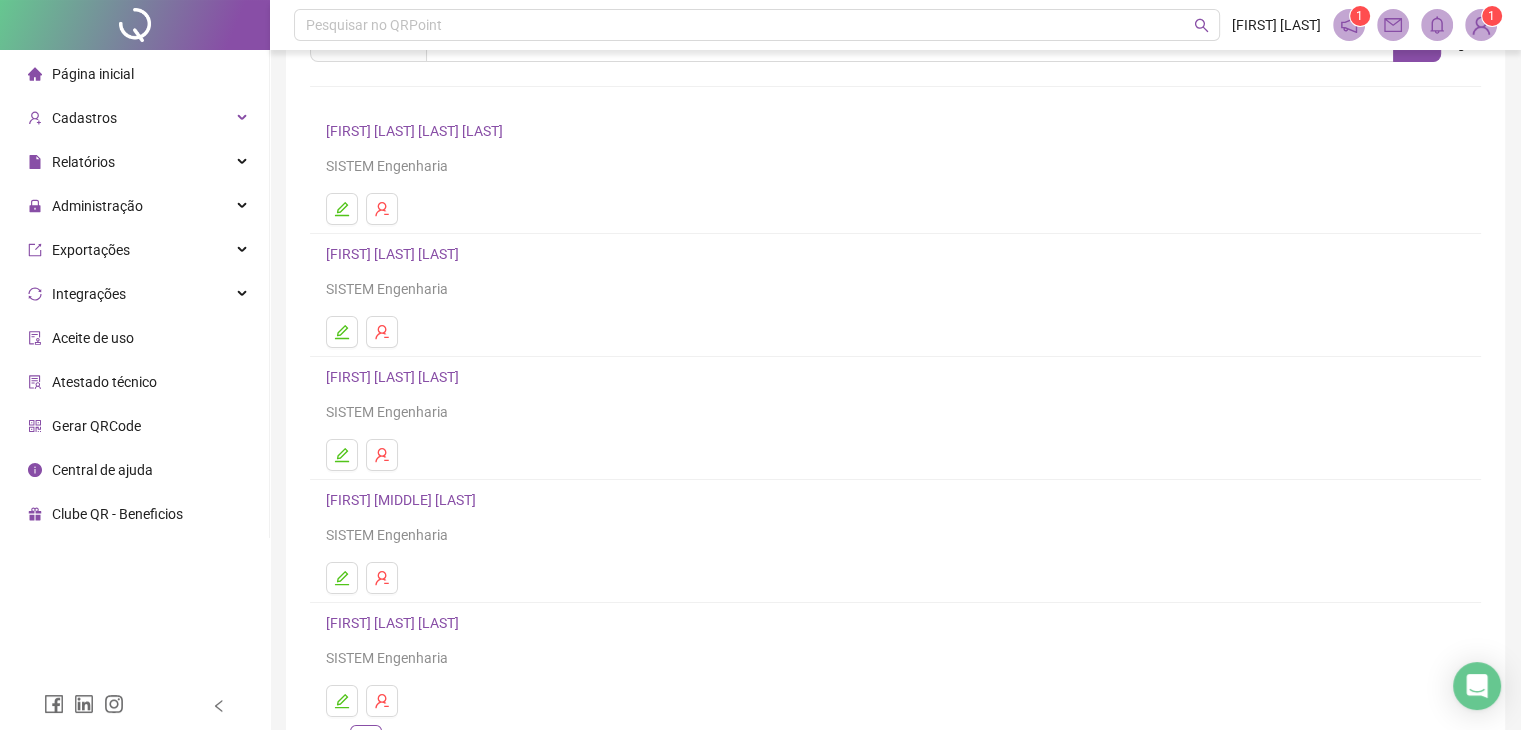 click on "[FIRST] [LAST]" at bounding box center (395, 254) 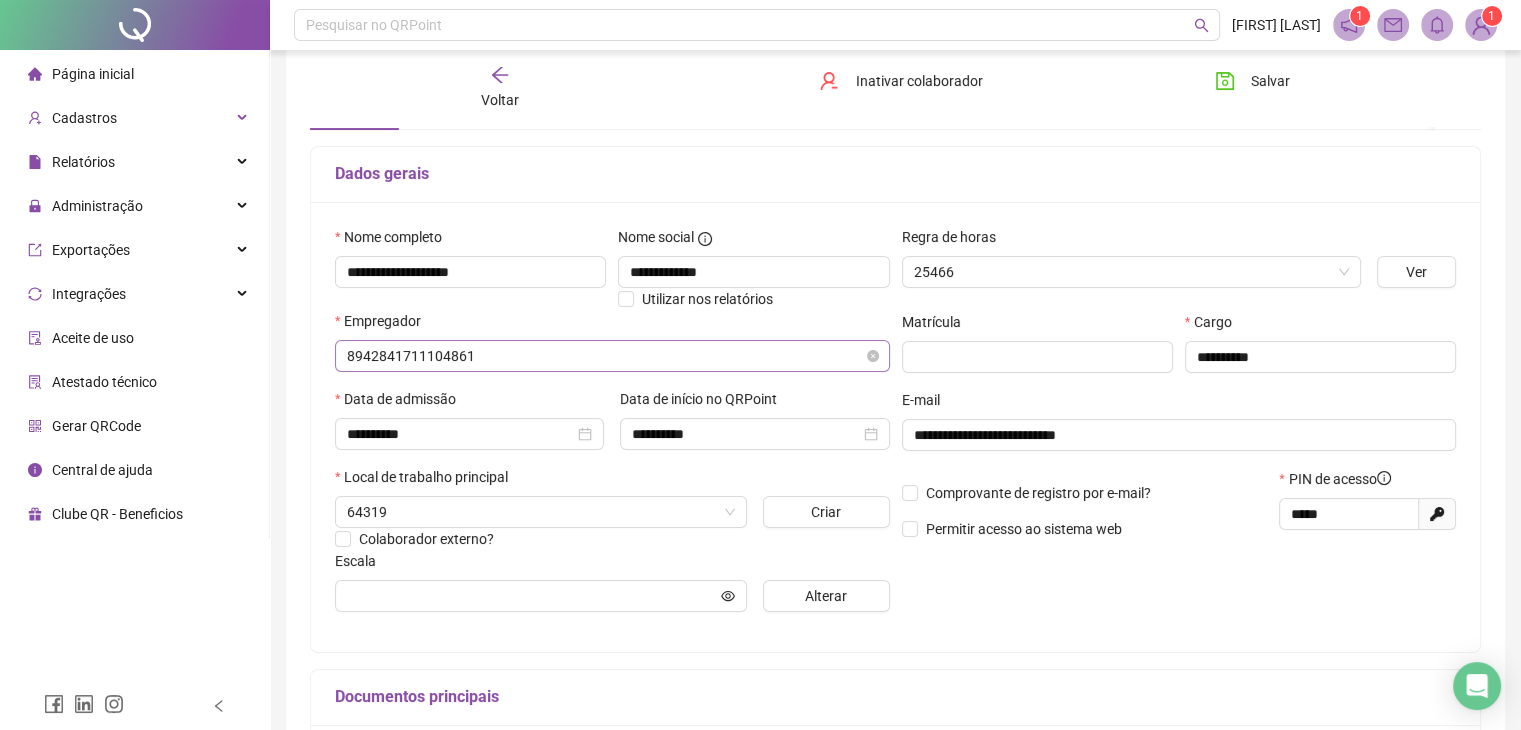 scroll, scrollTop: 110, scrollLeft: 0, axis: vertical 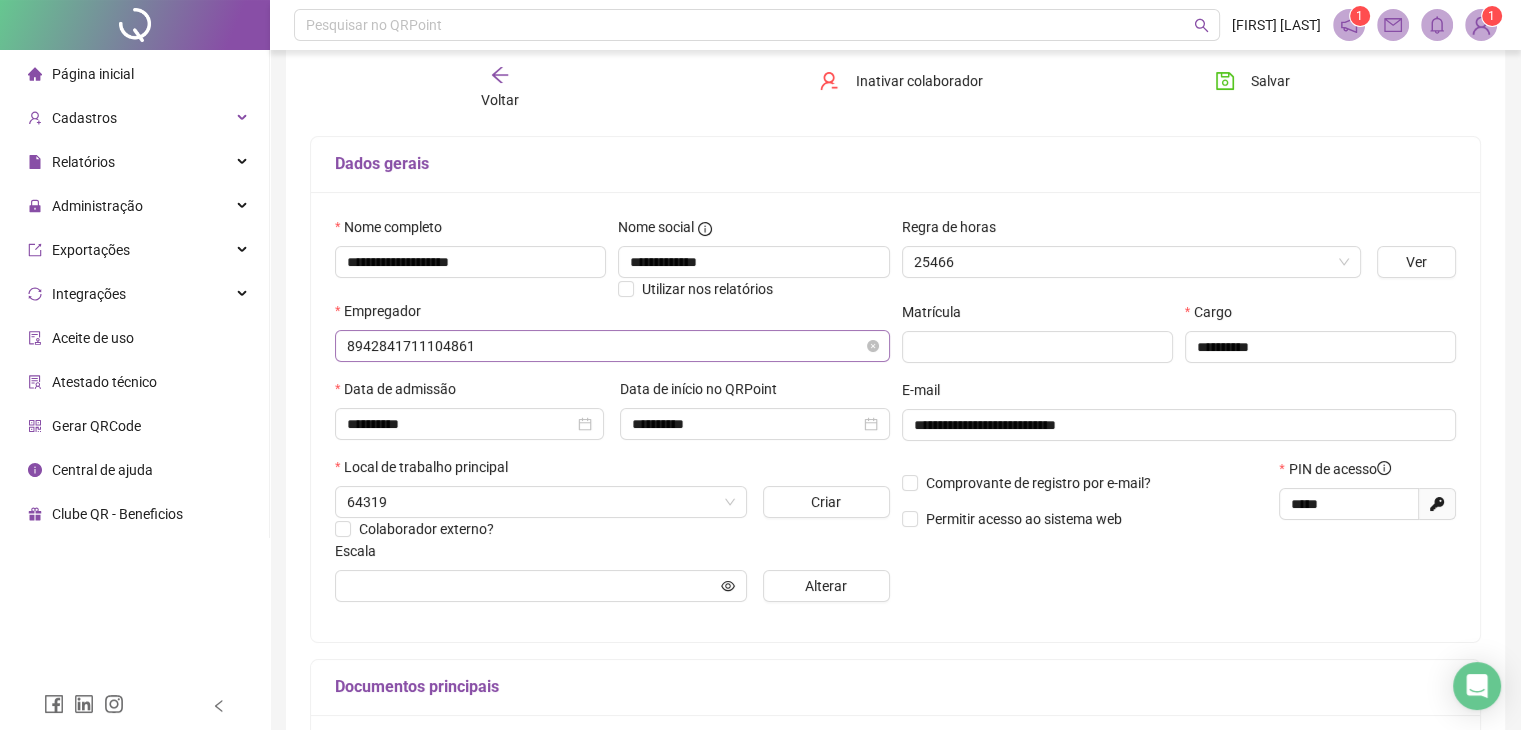 type on "*******" 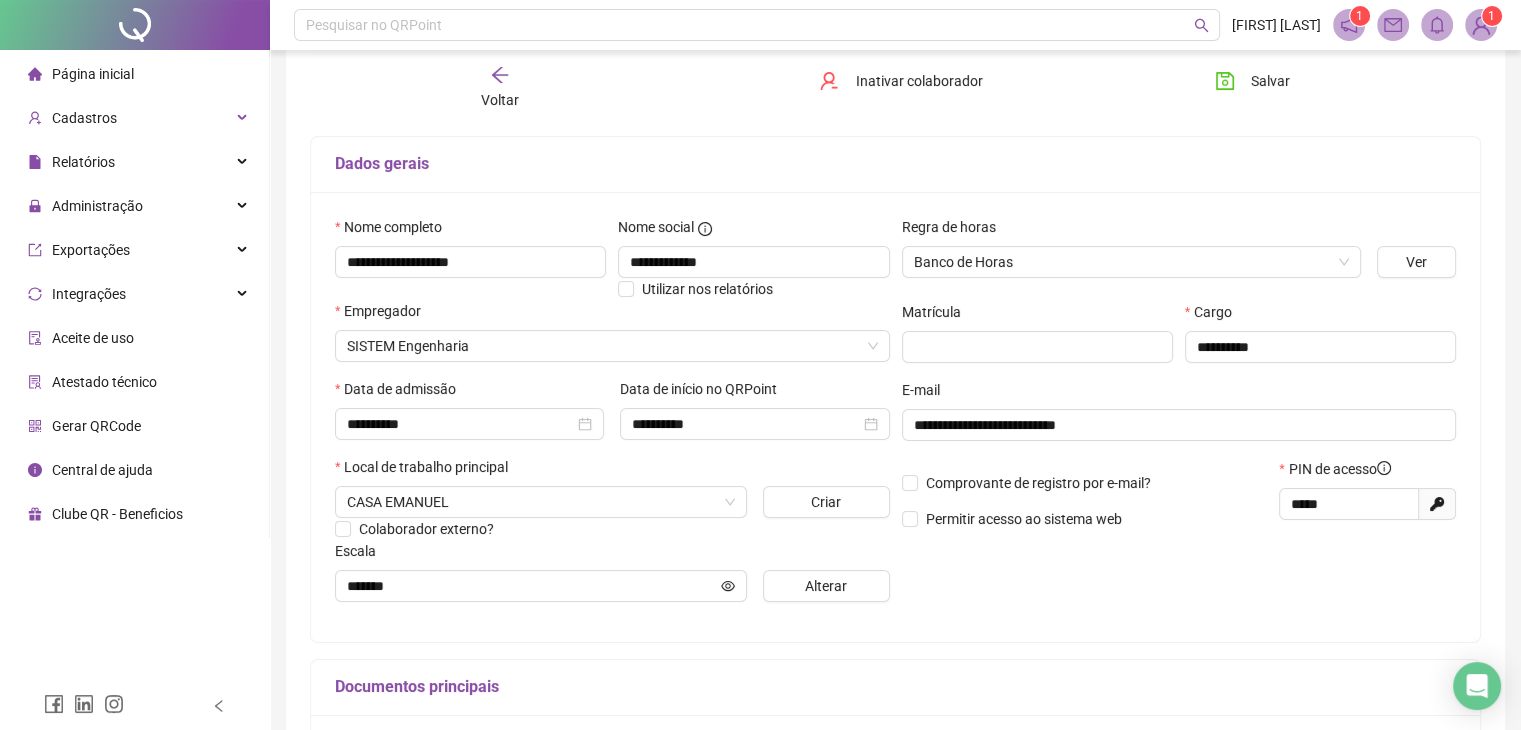 click on "Voltar" at bounding box center [500, 100] 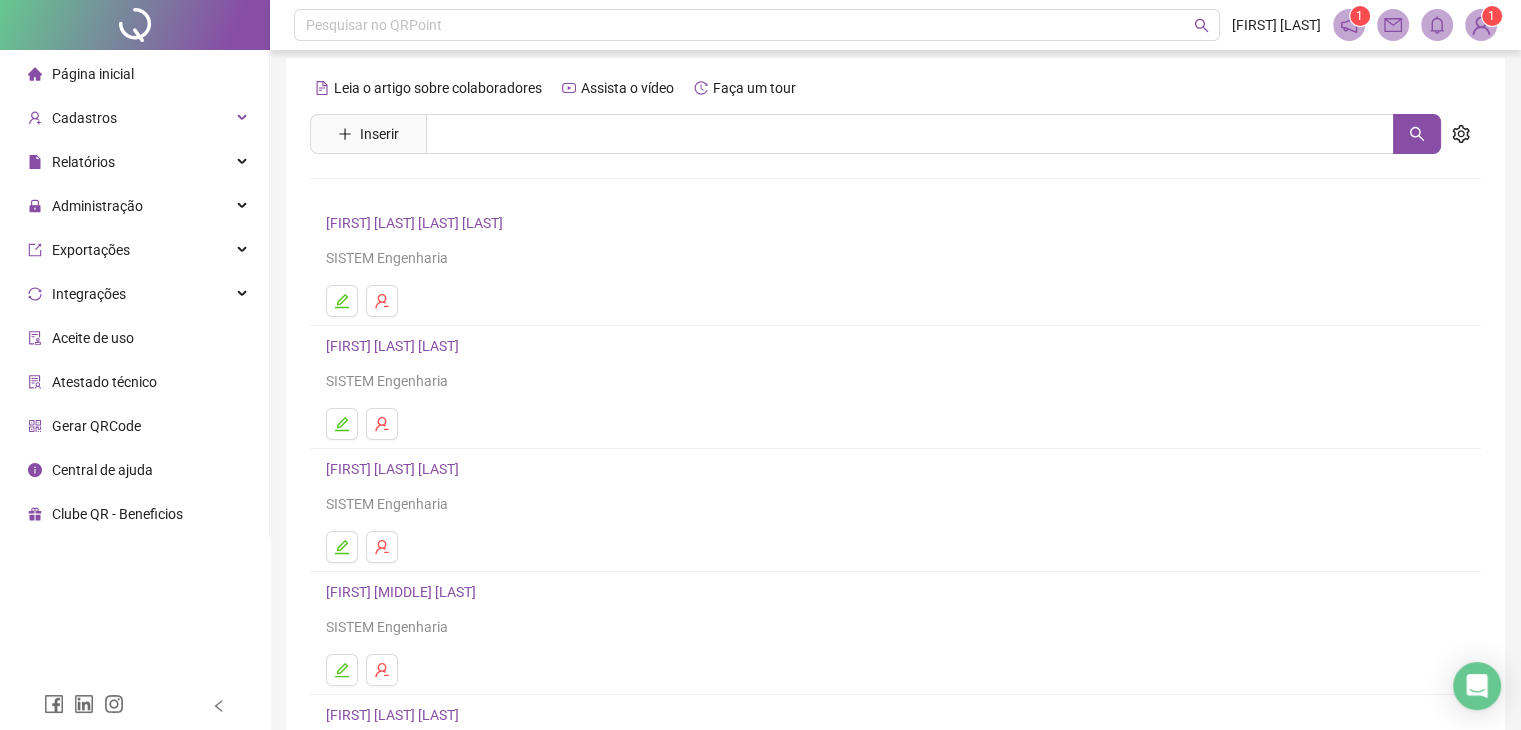 scroll, scrollTop: 0, scrollLeft: 0, axis: both 